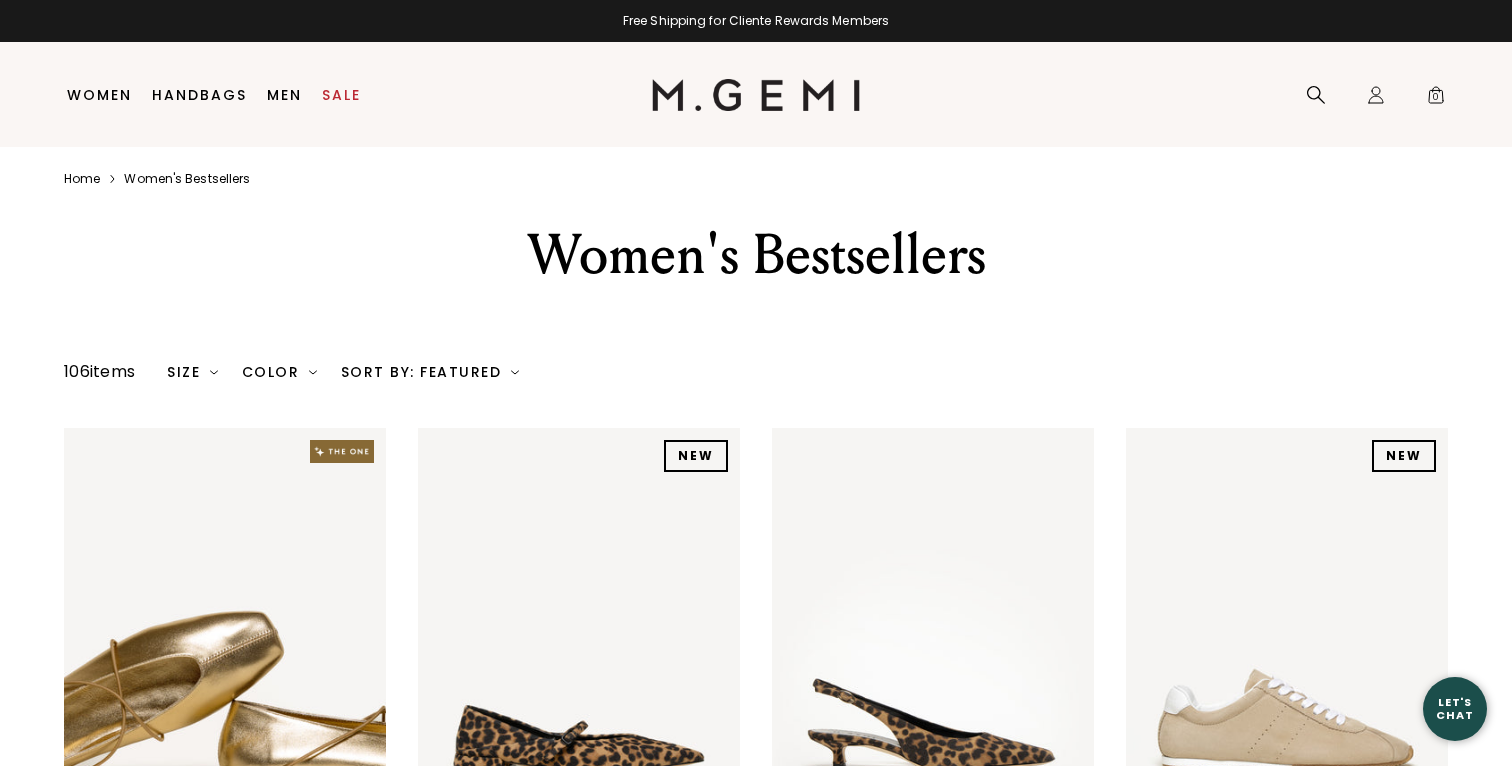 scroll, scrollTop: 0, scrollLeft: 0, axis: both 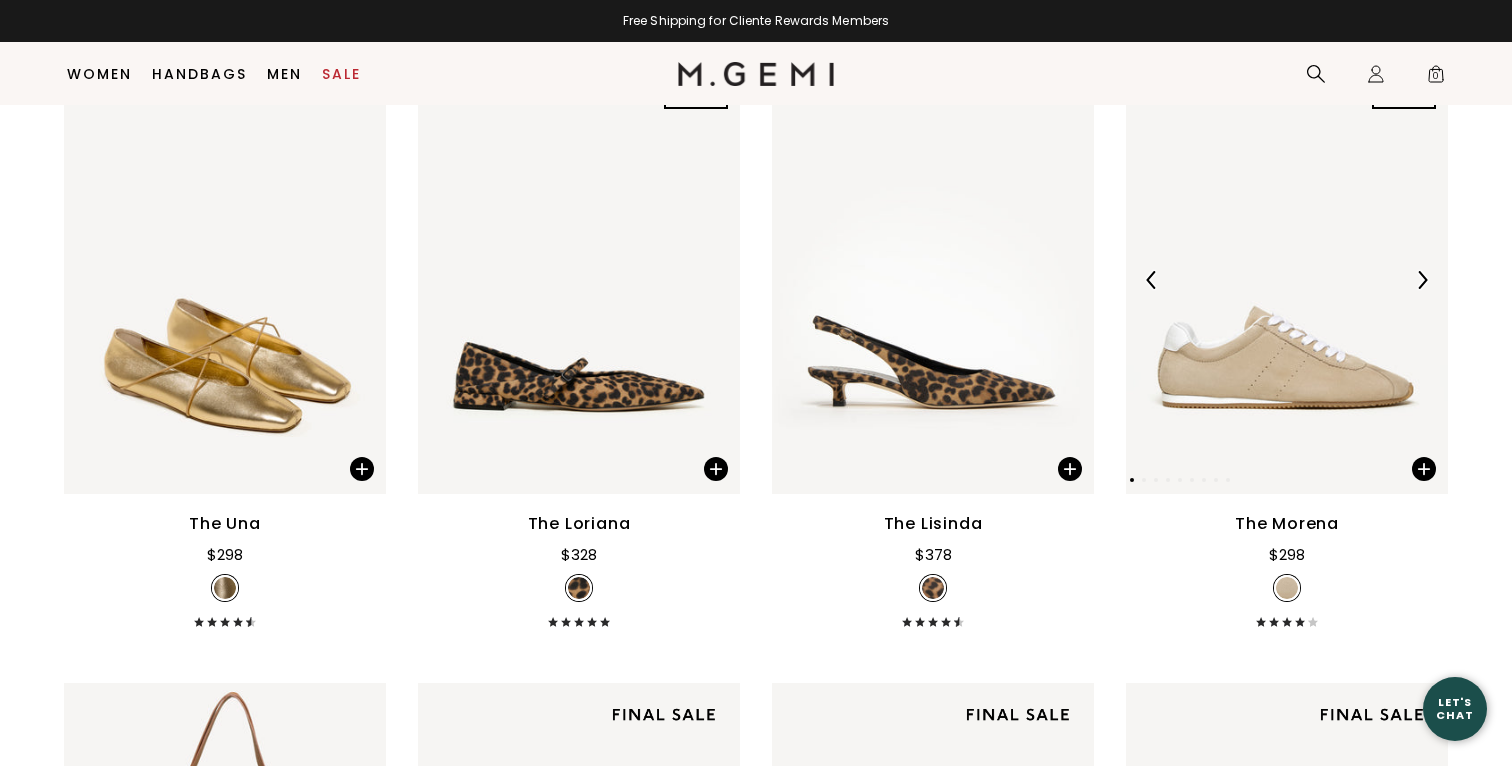 click at bounding box center [1422, 280] 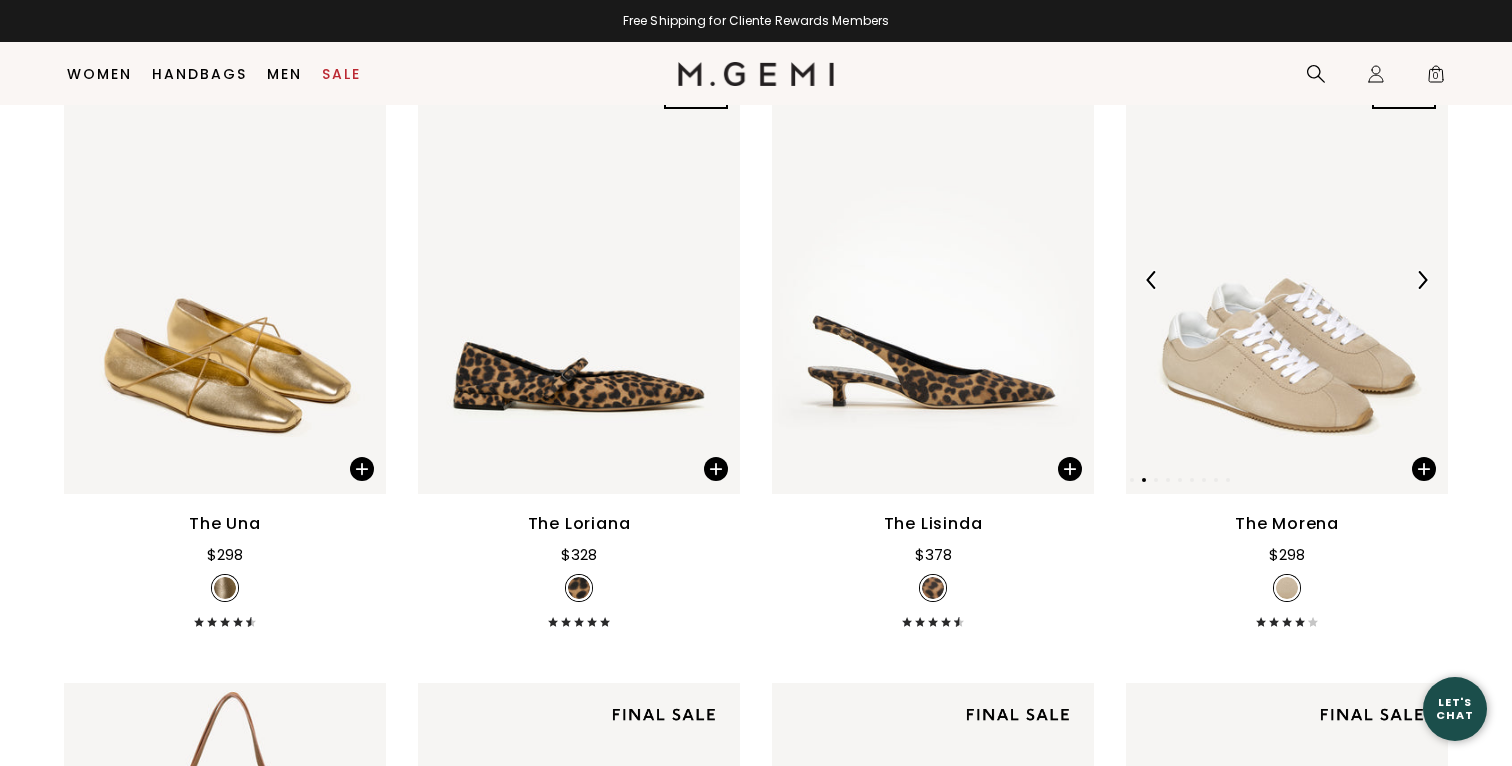 click at bounding box center [1422, 280] 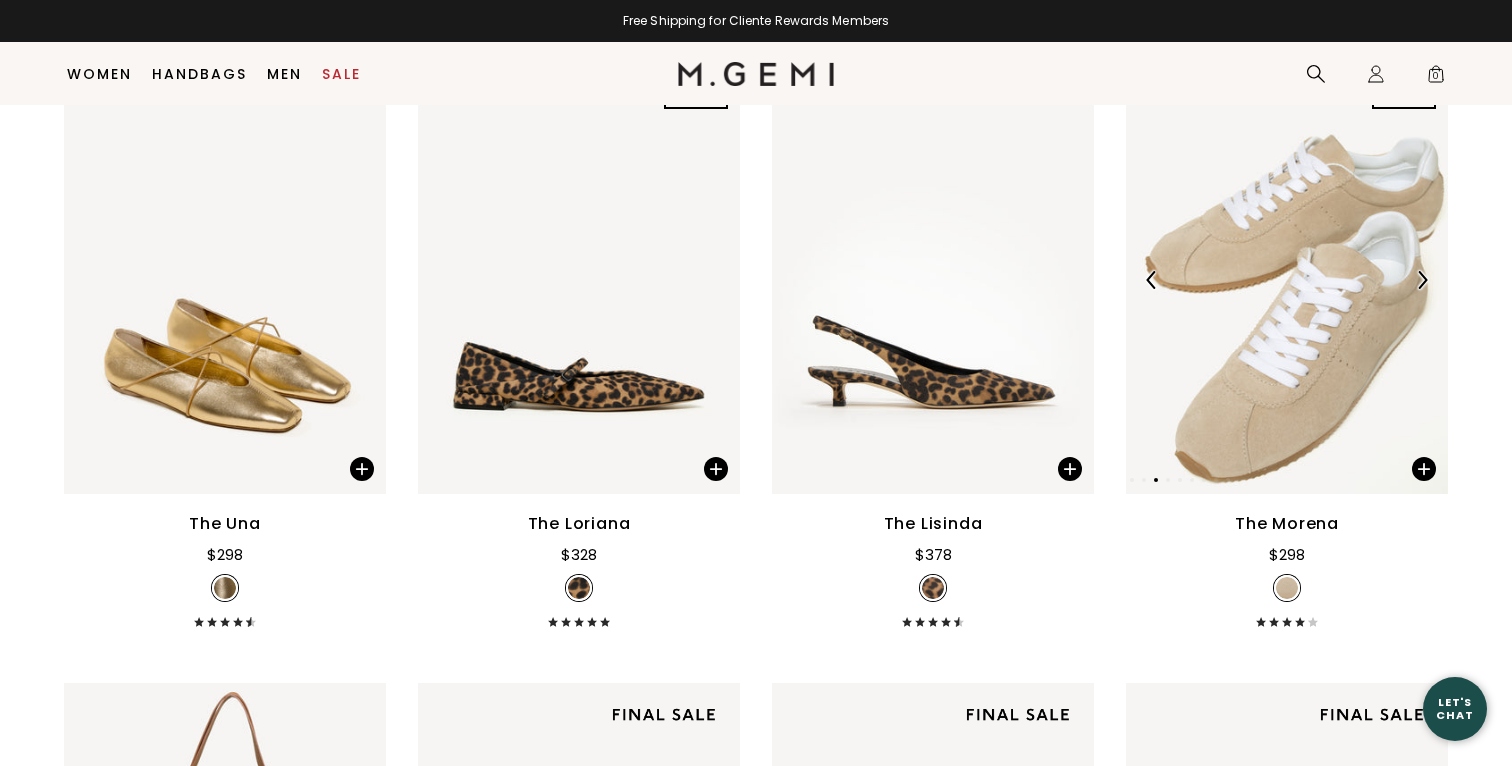 click at bounding box center [1422, 280] 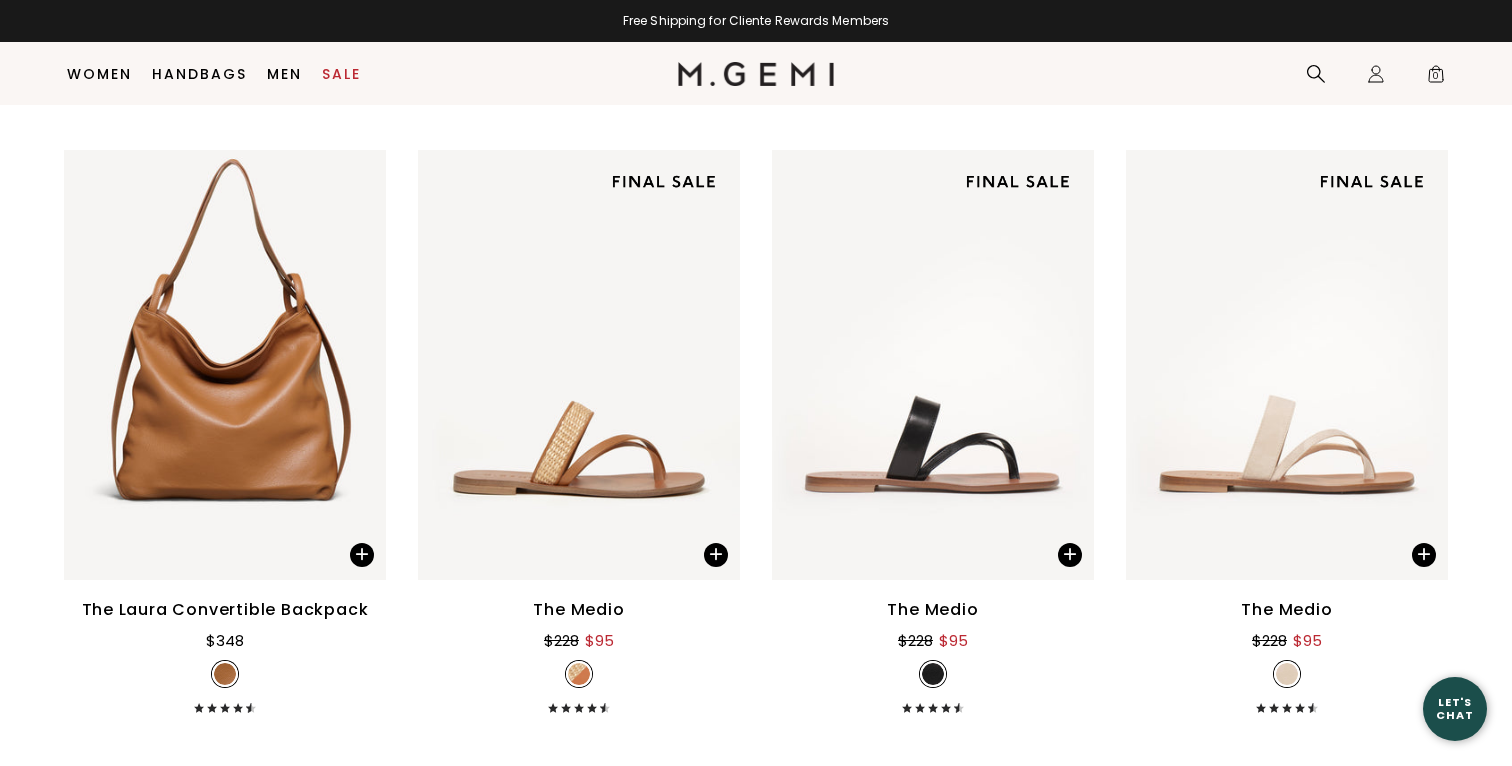 scroll, scrollTop: 862, scrollLeft: 0, axis: vertical 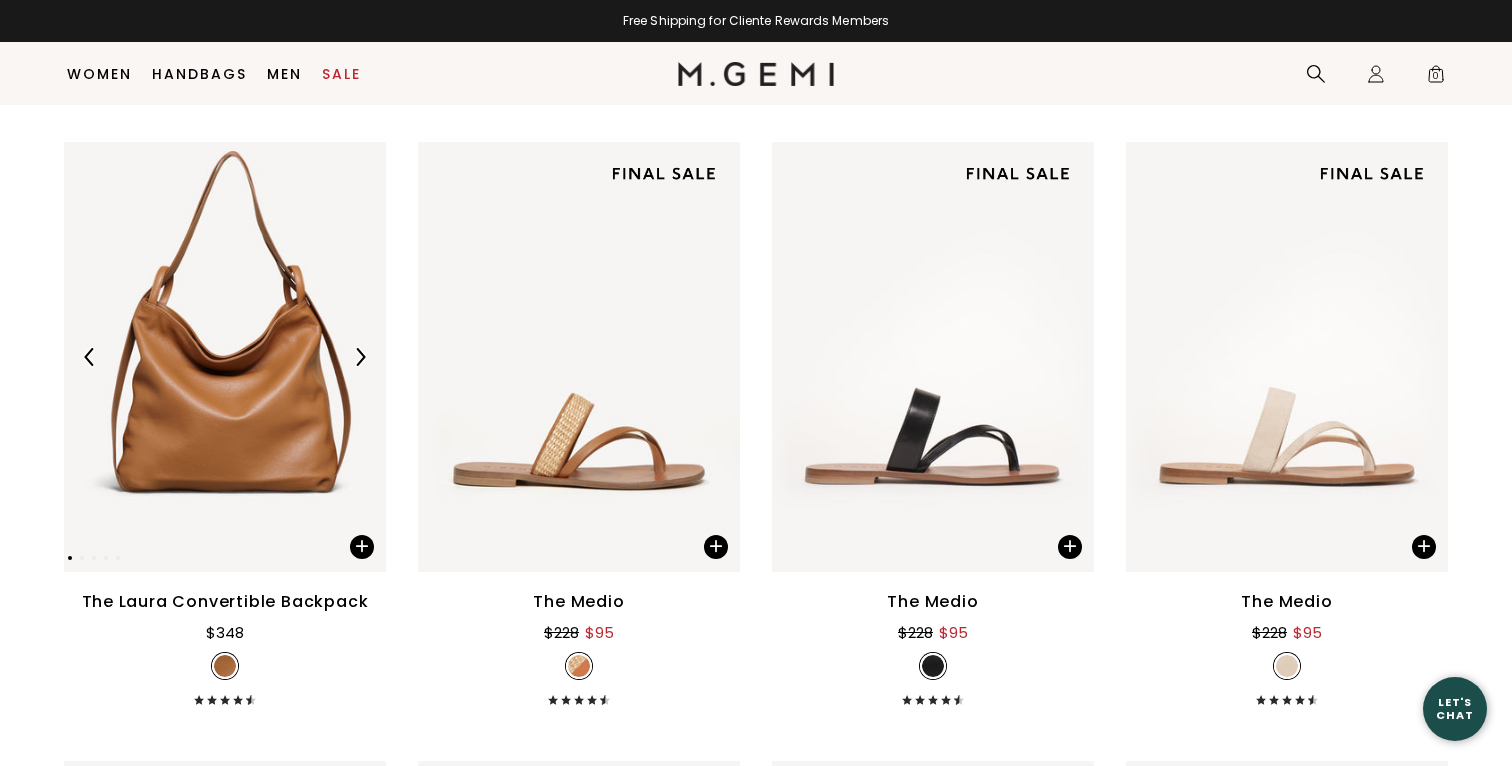 click at bounding box center (360, 357) 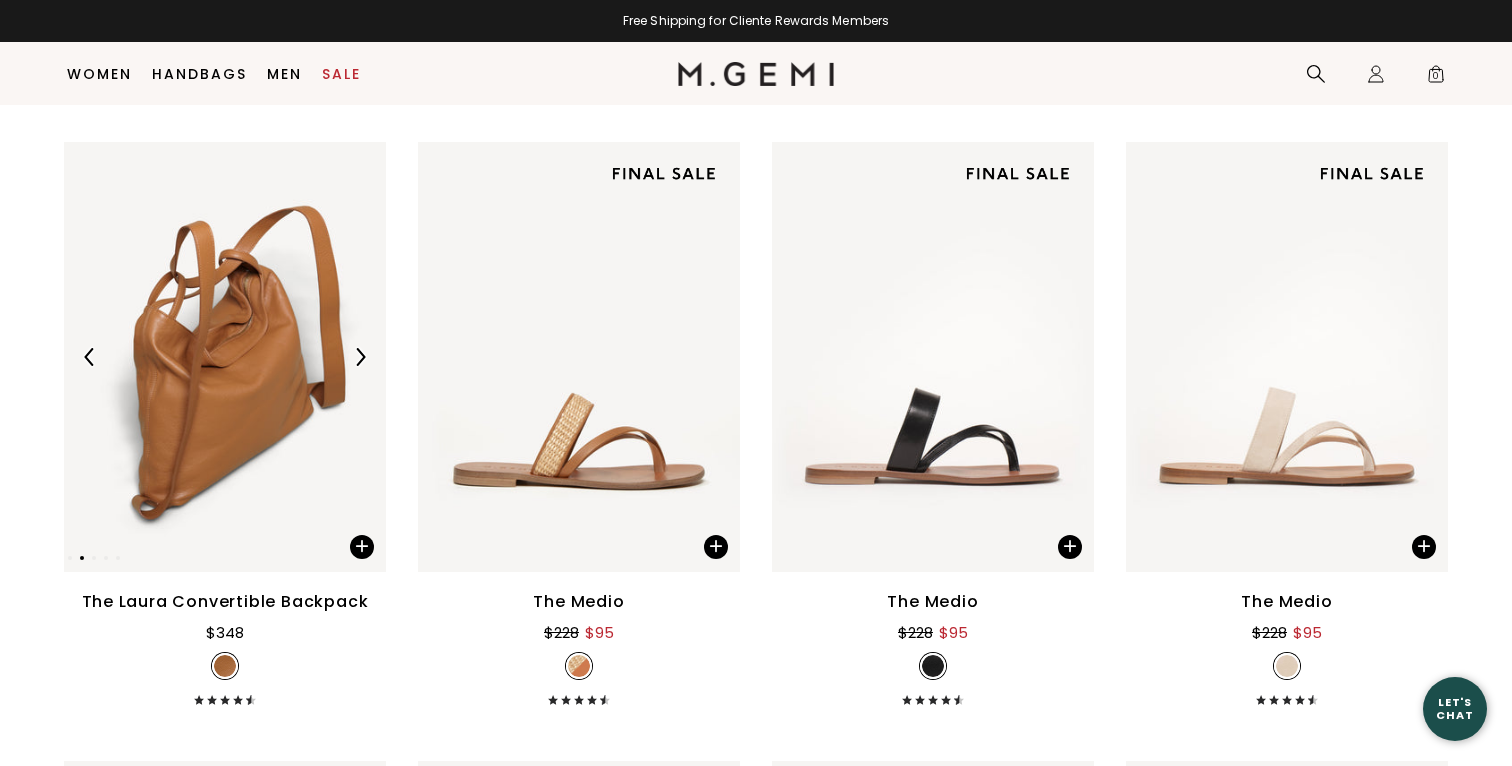 click at bounding box center (360, 357) 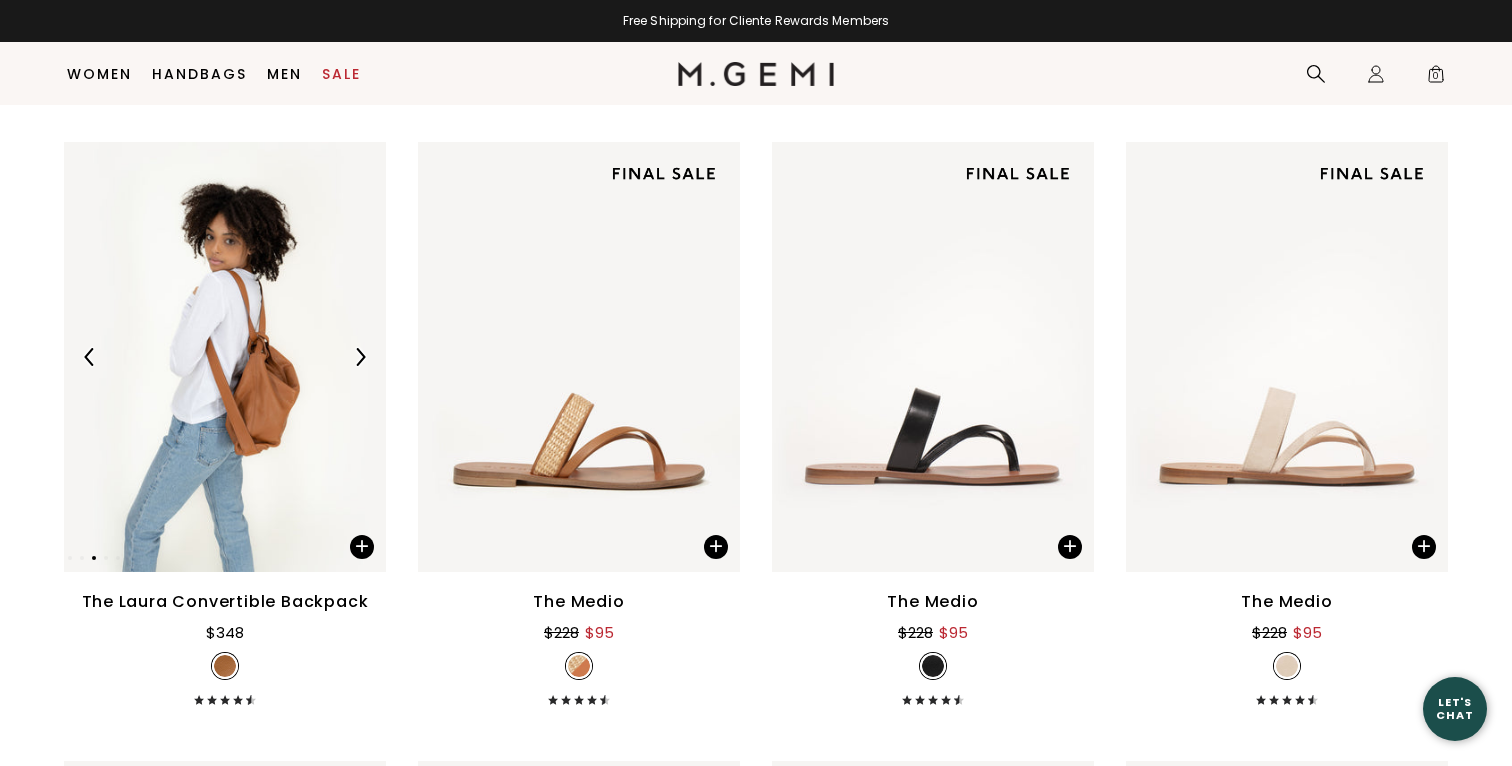 click at bounding box center [360, 357] 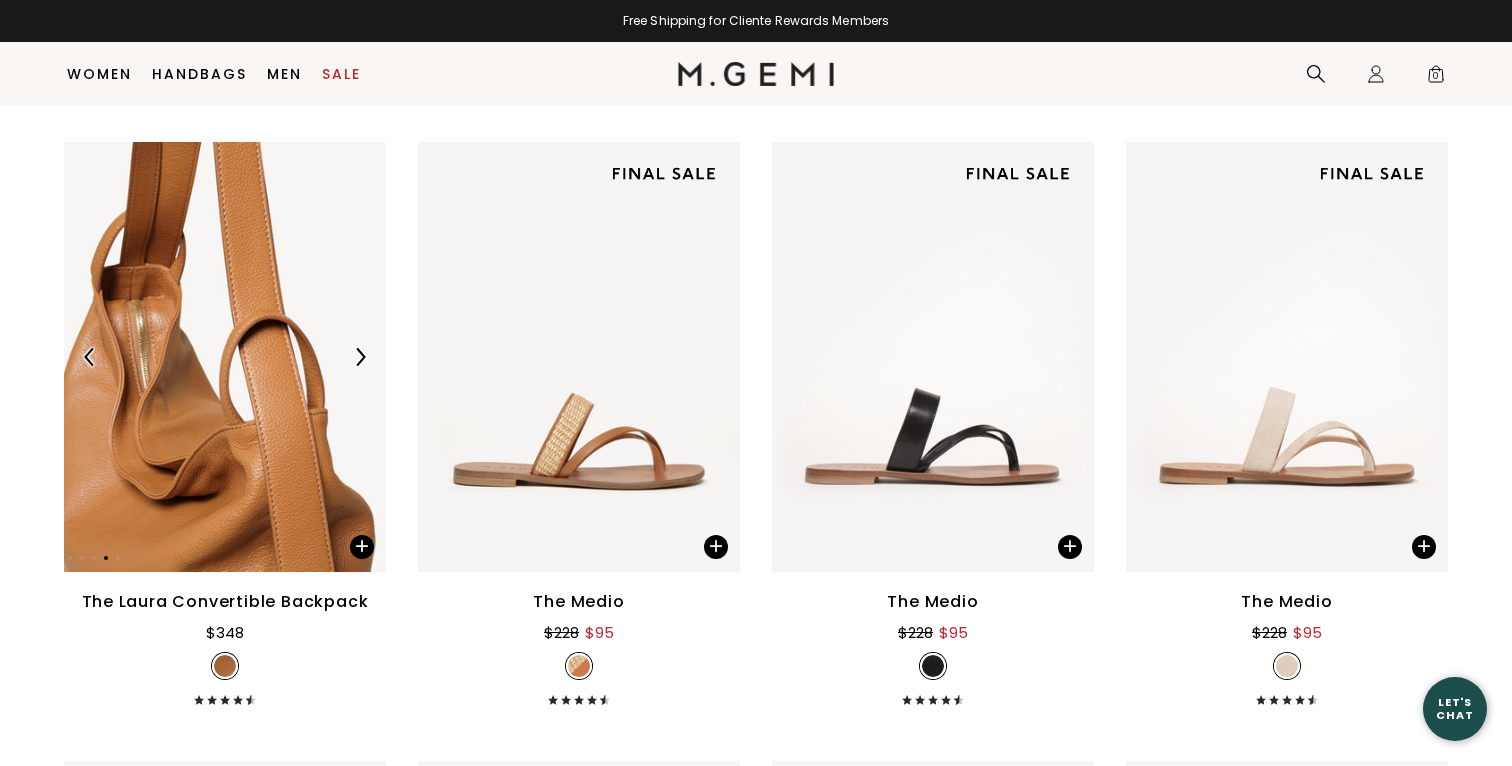 click at bounding box center (360, 357) 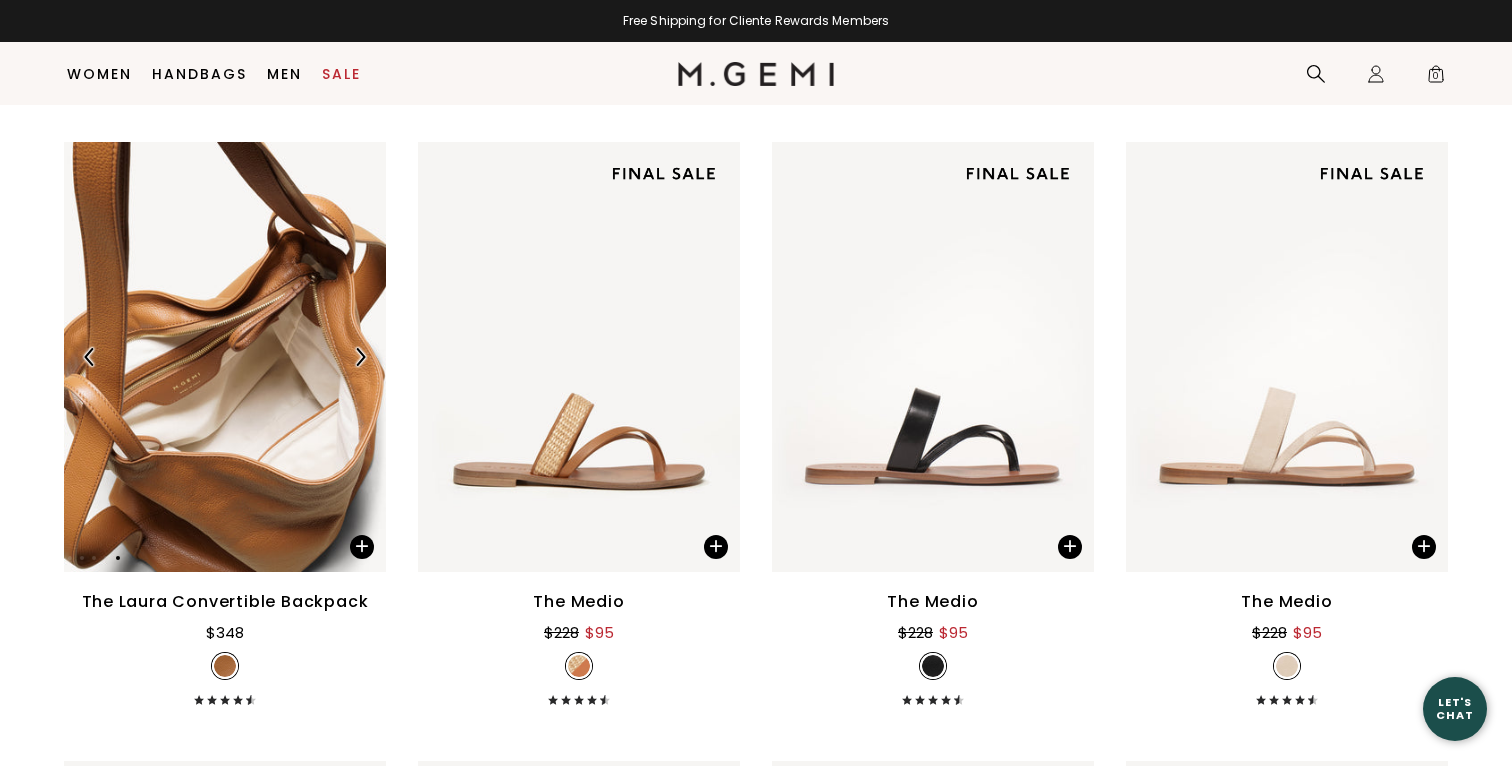 click at bounding box center (360, 357) 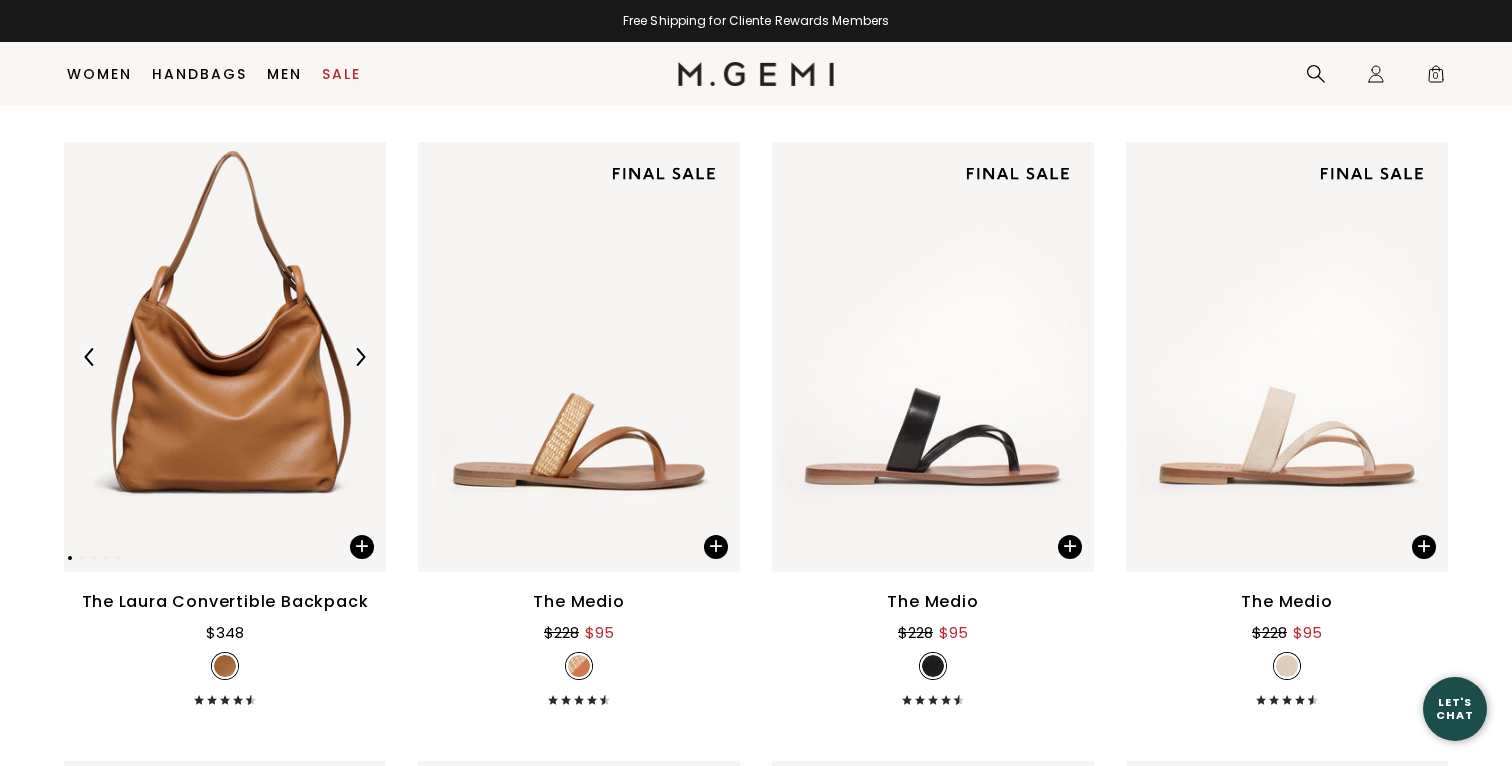 click at bounding box center (360, 357) 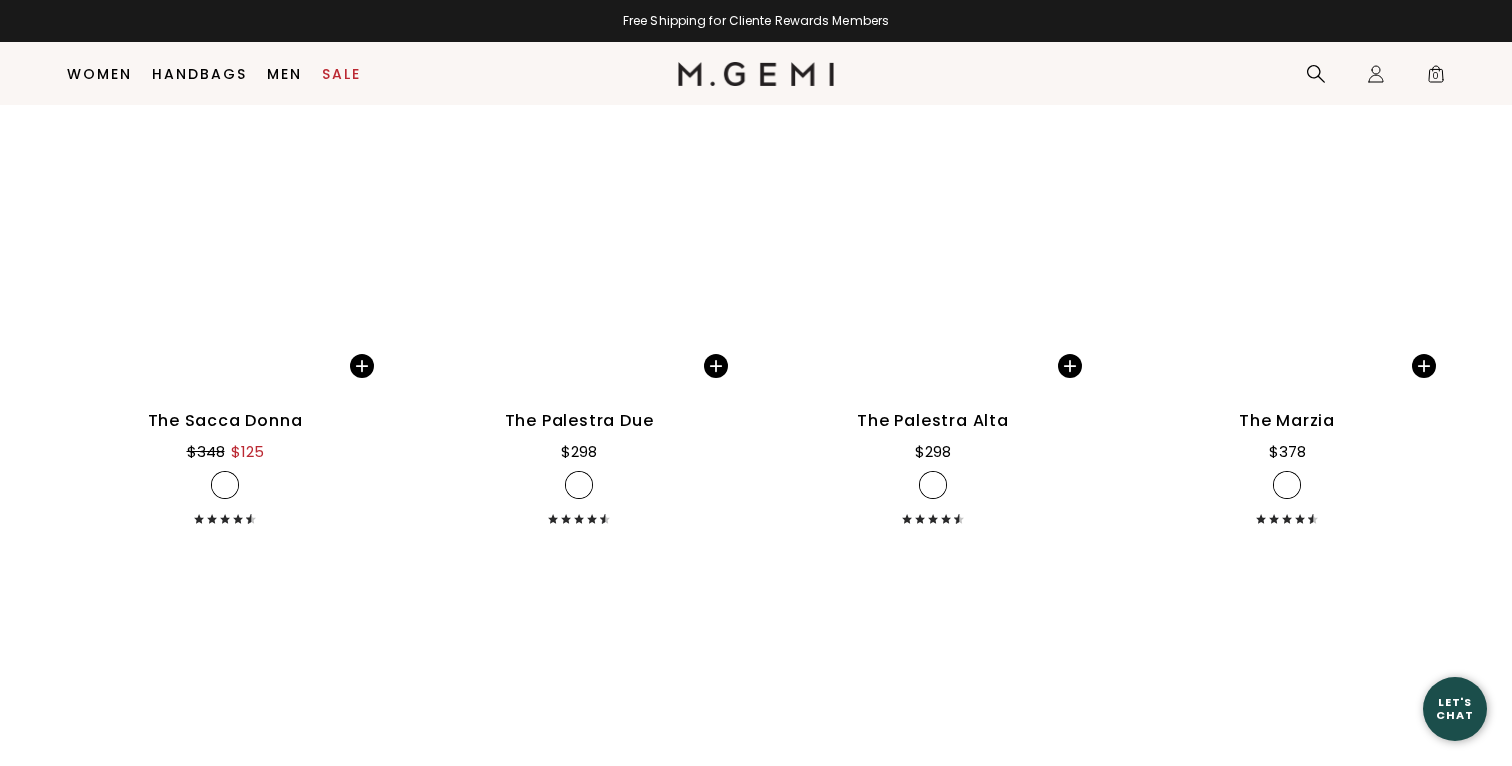 scroll, scrollTop: 5370, scrollLeft: 0, axis: vertical 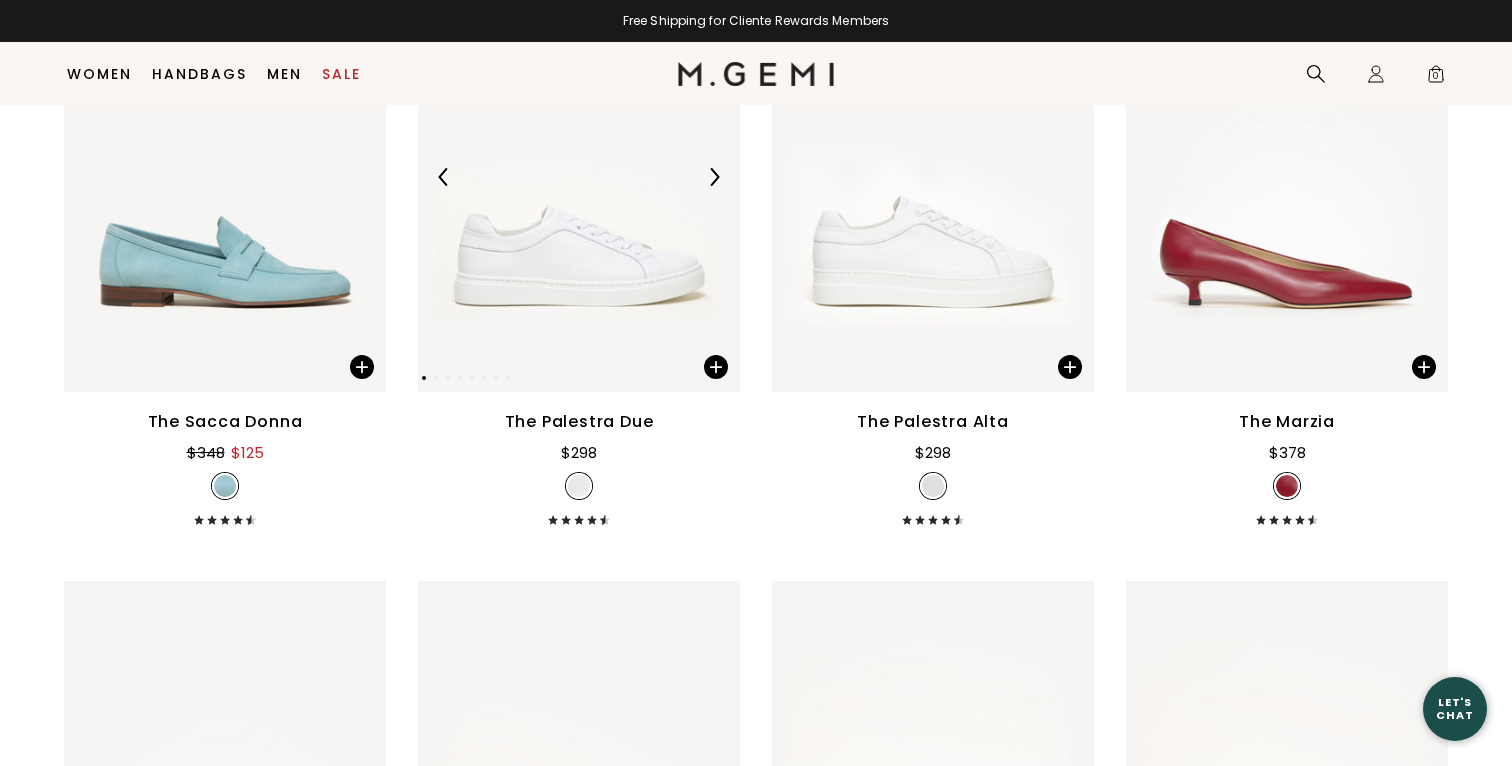 click at bounding box center [714, 177] 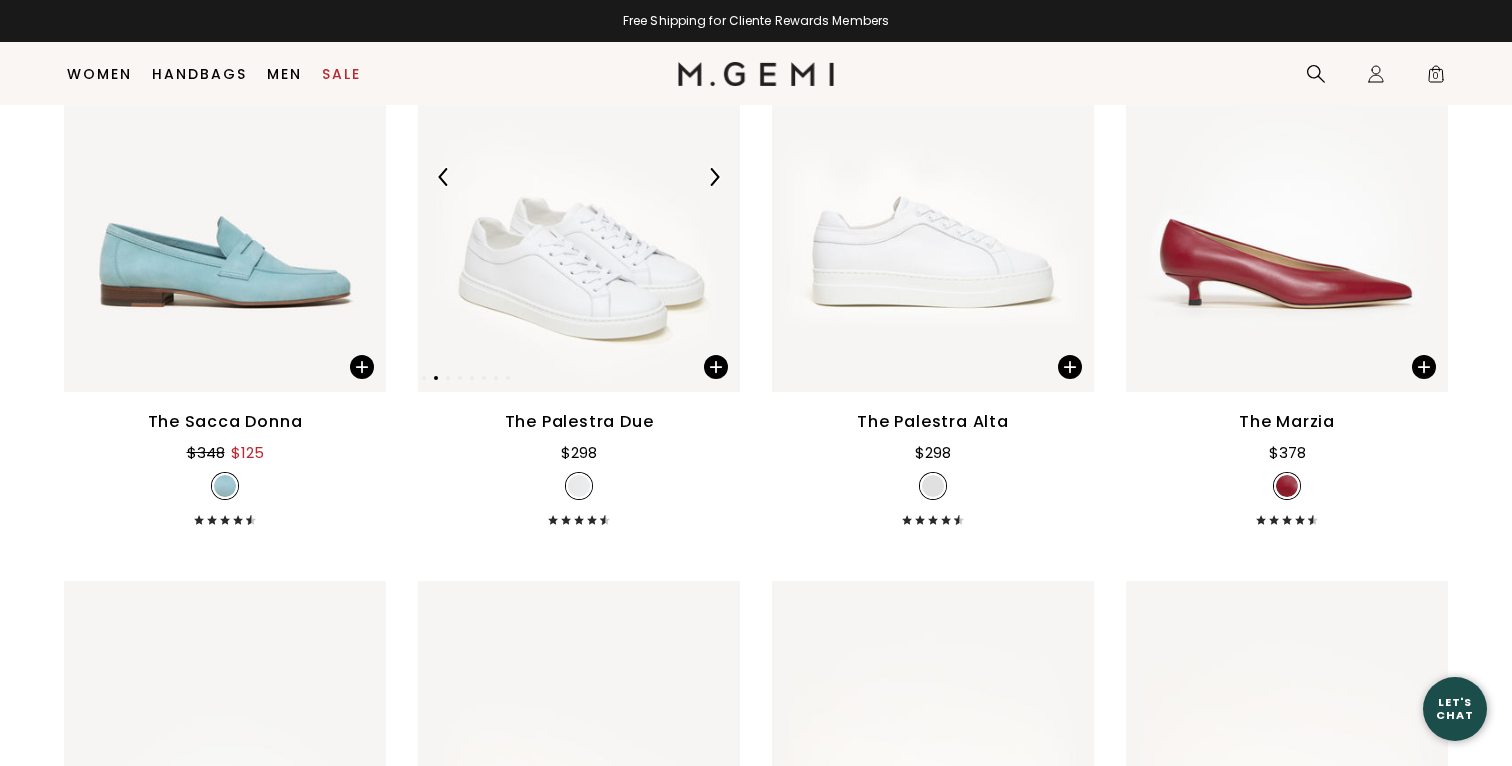 click at bounding box center [714, 177] 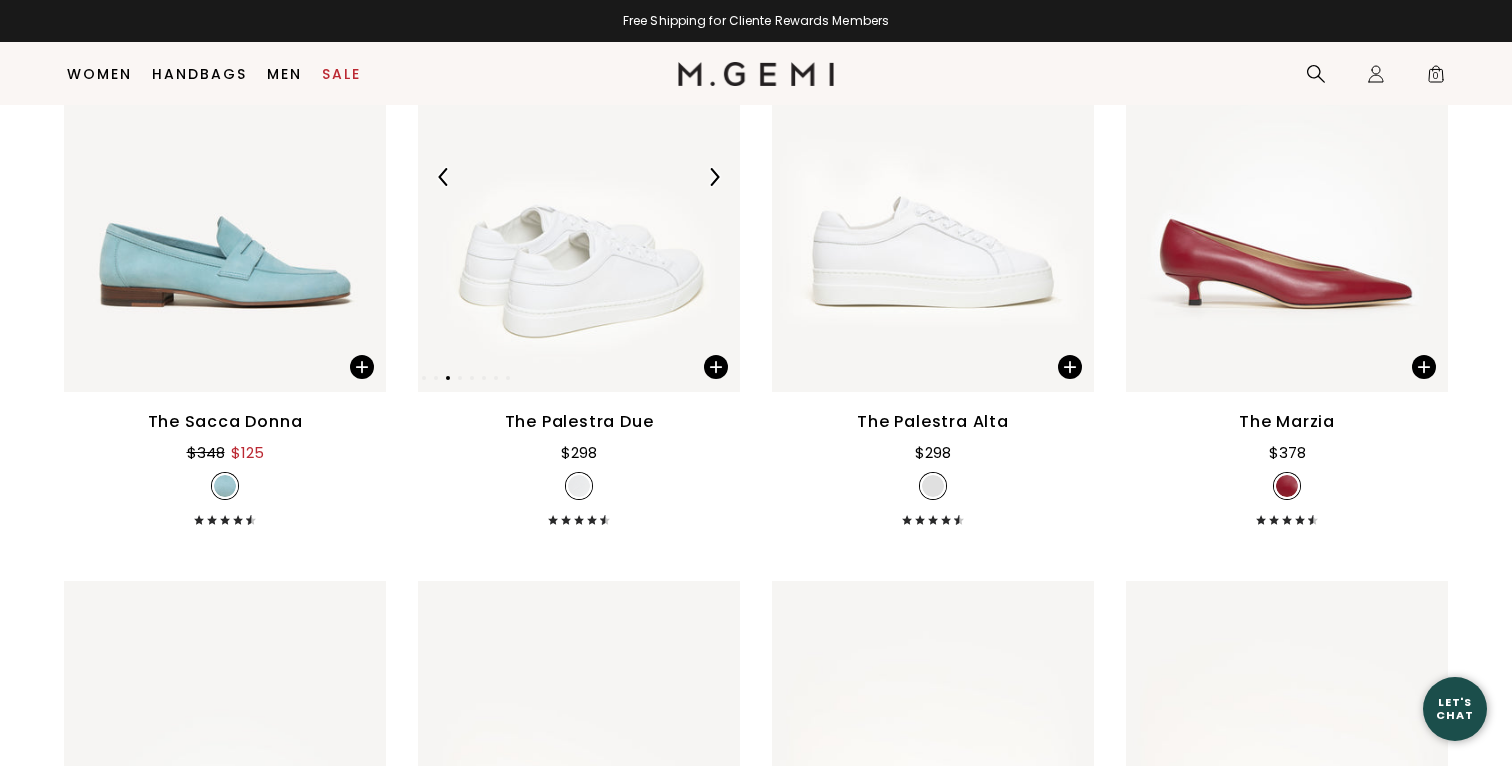 click at bounding box center [714, 177] 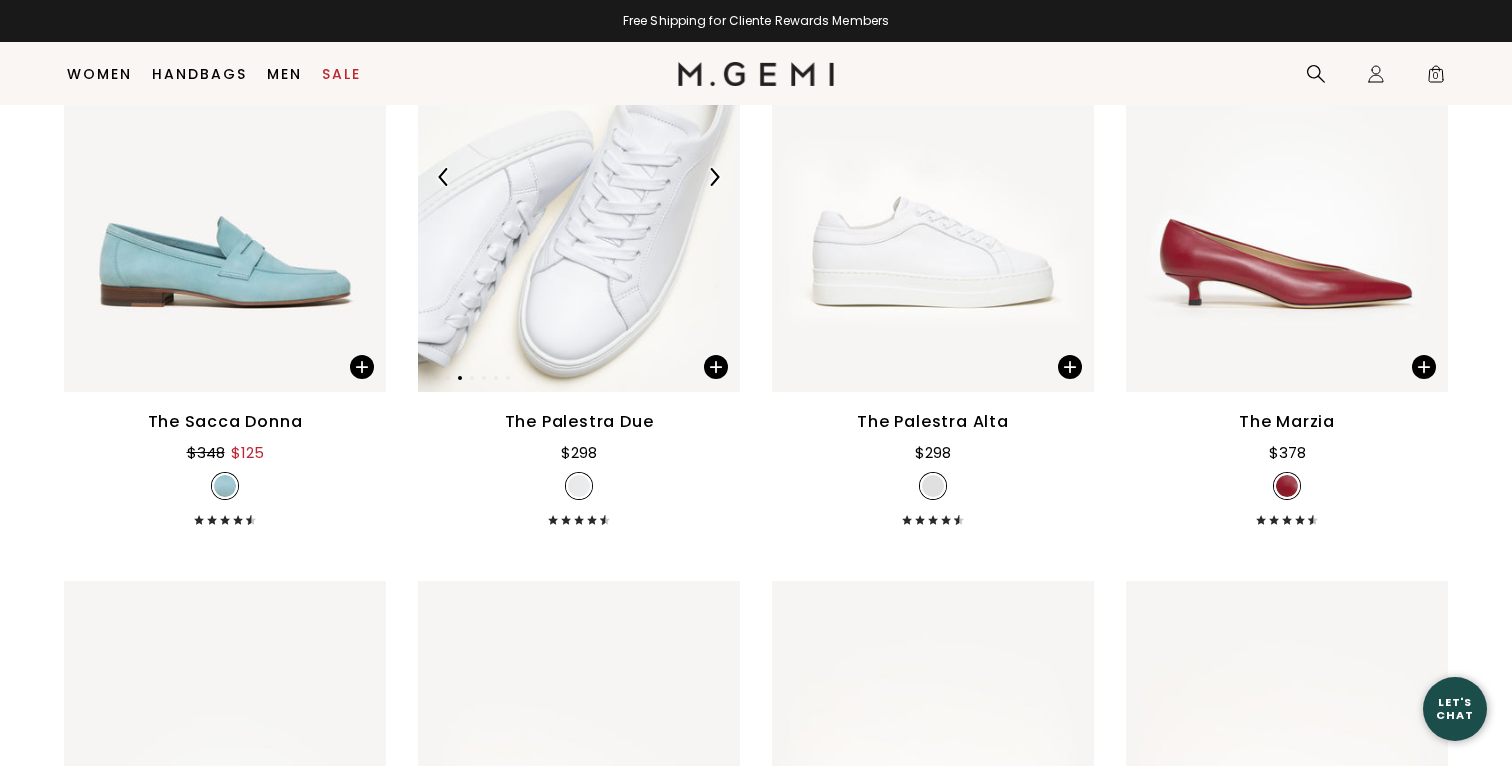 click at bounding box center [714, 177] 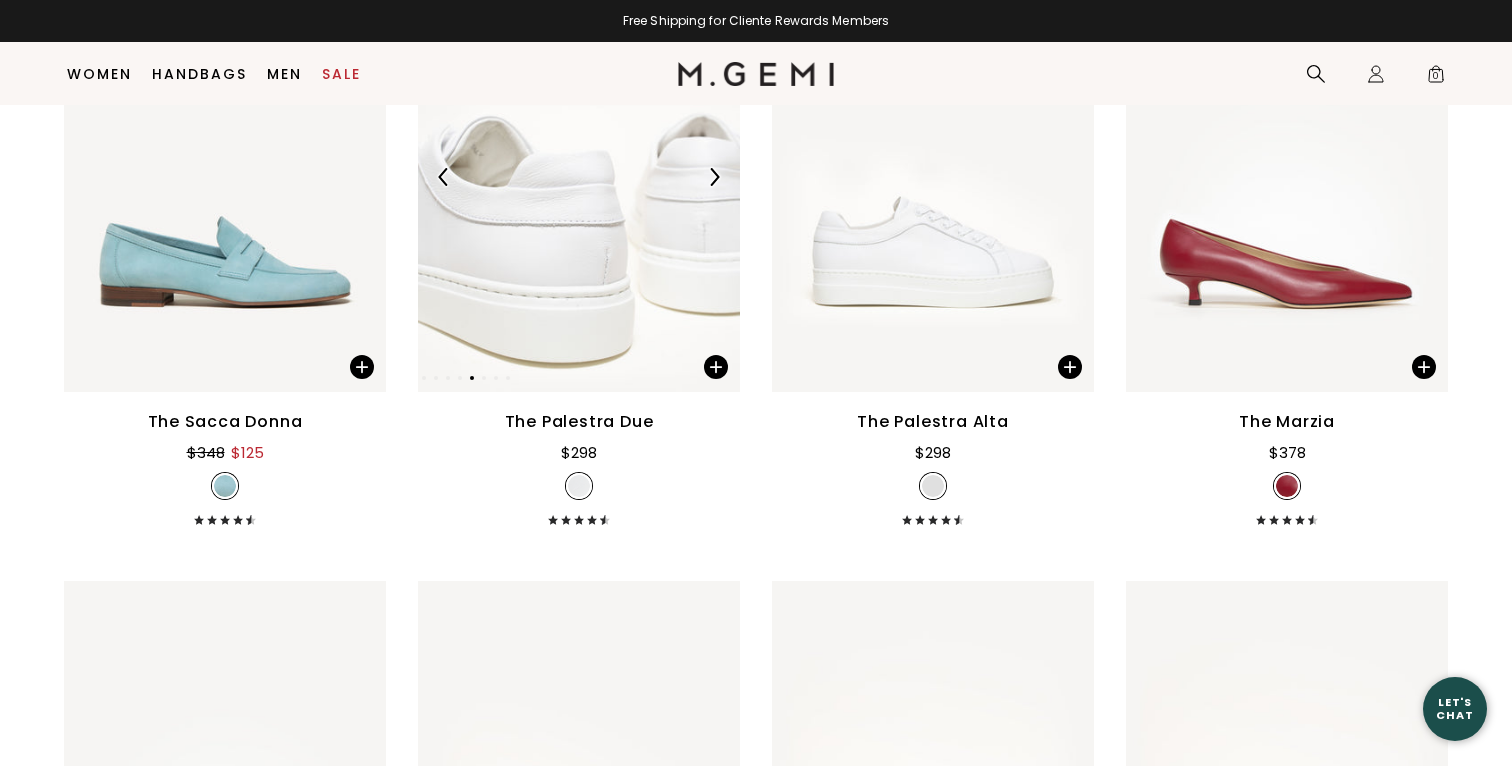 click at bounding box center (714, 177) 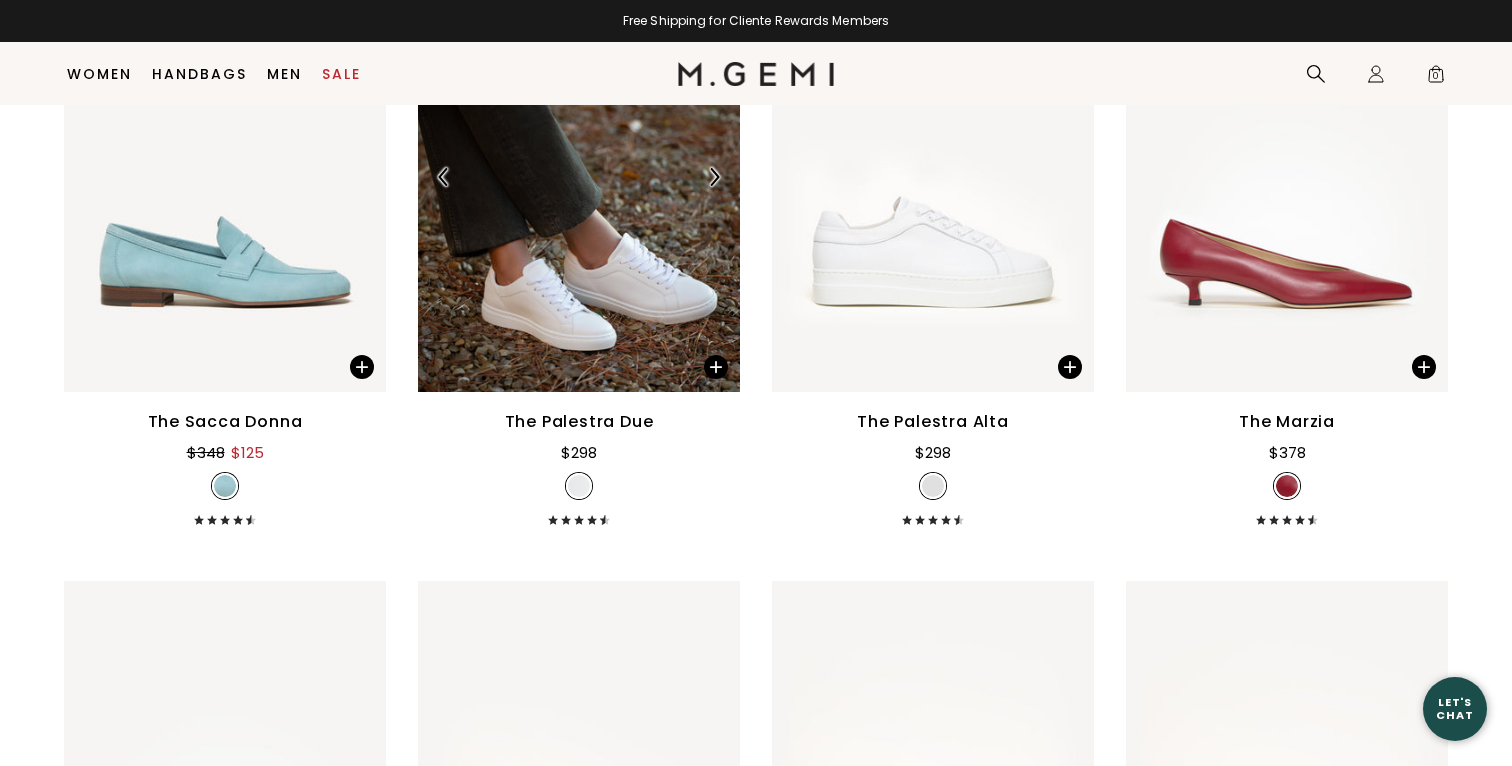 click at bounding box center [714, 177] 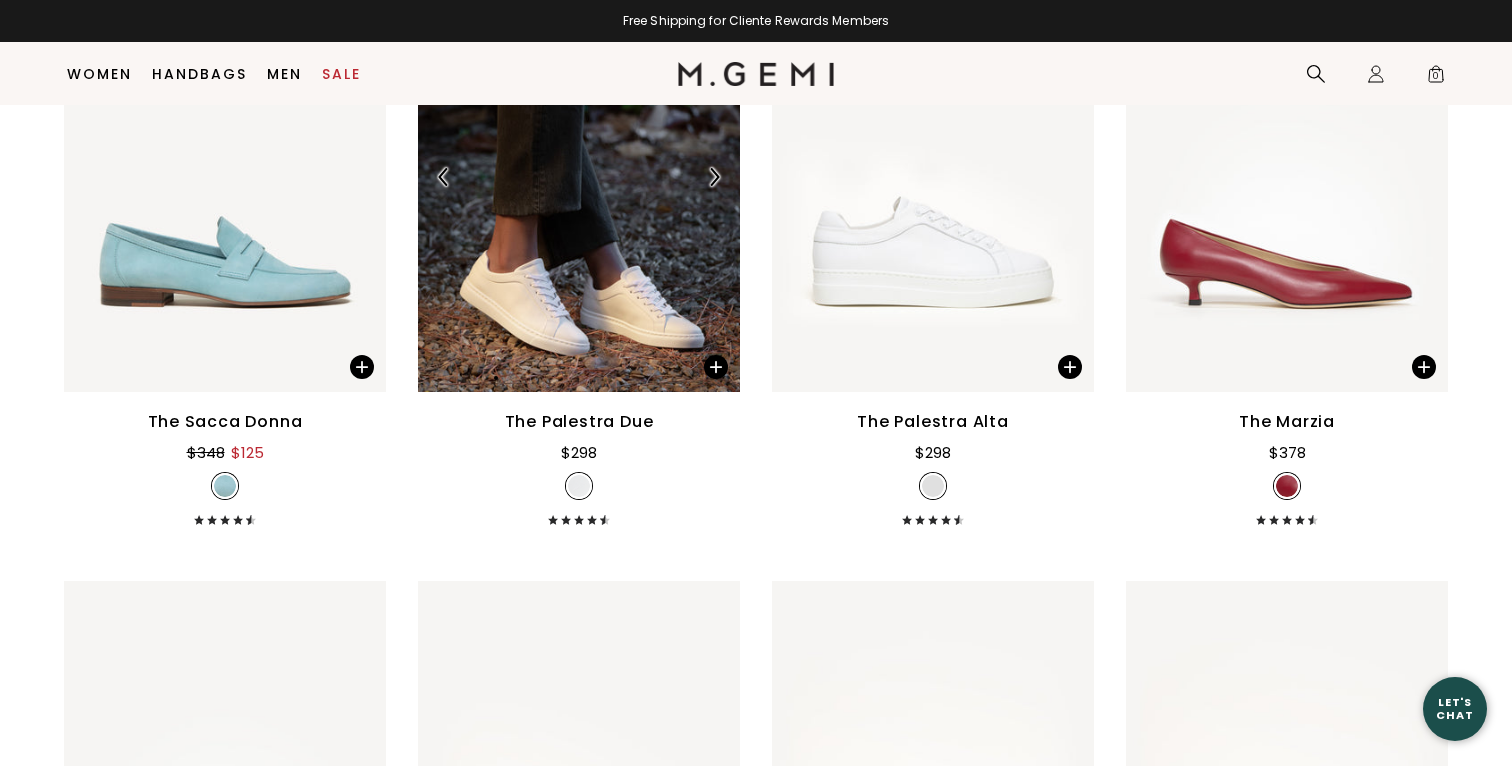 click at bounding box center [714, 177] 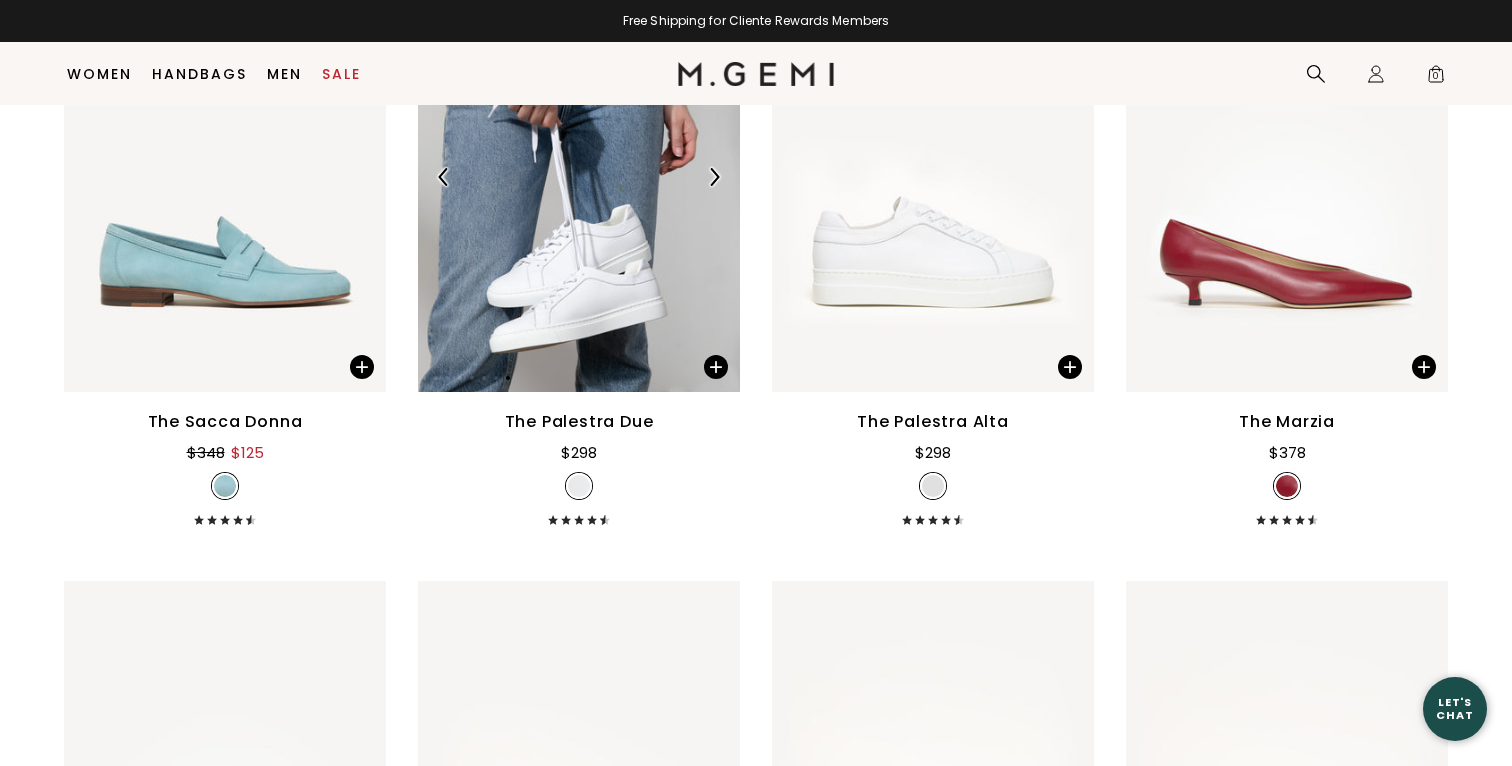 click at bounding box center (714, 177) 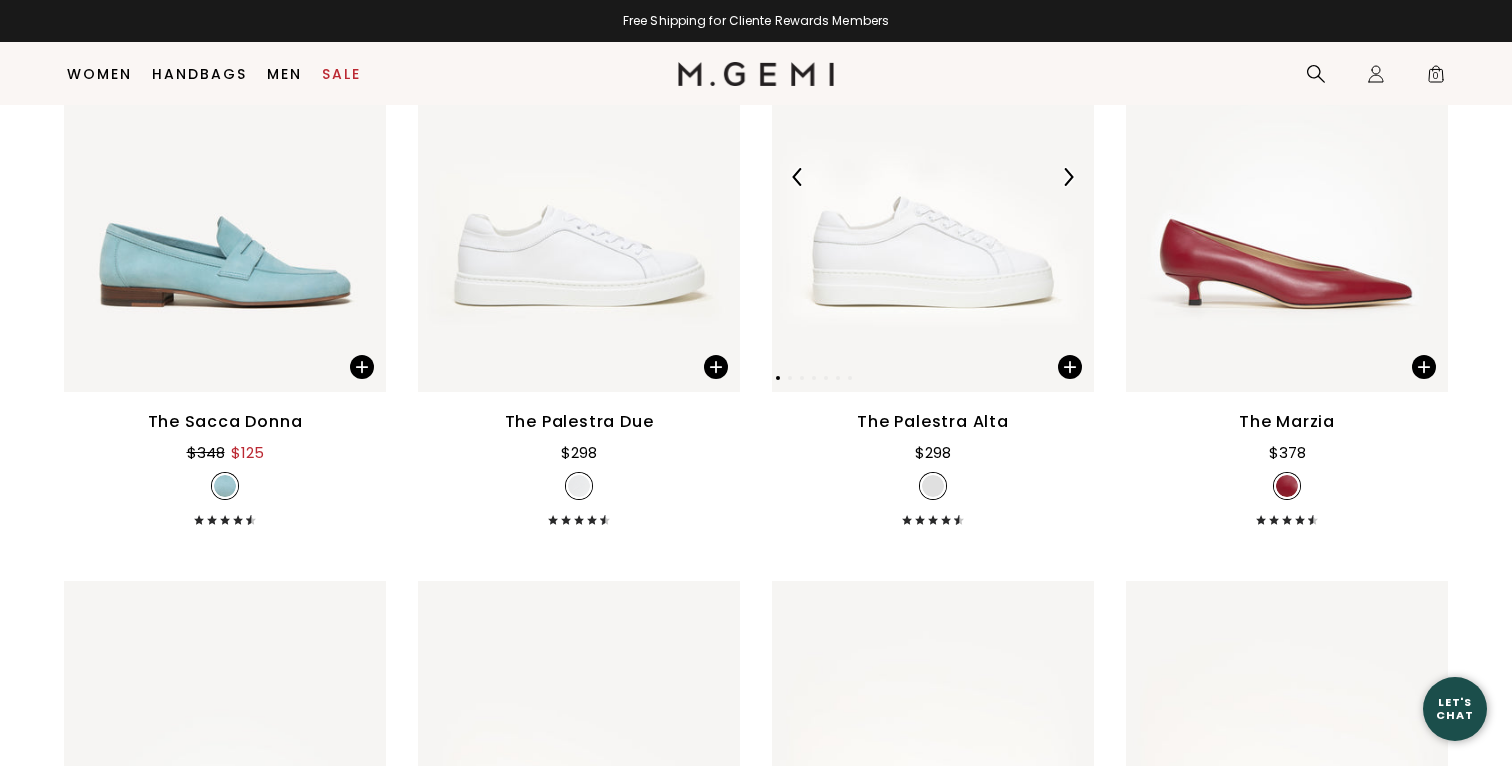 click at bounding box center (1068, 177) 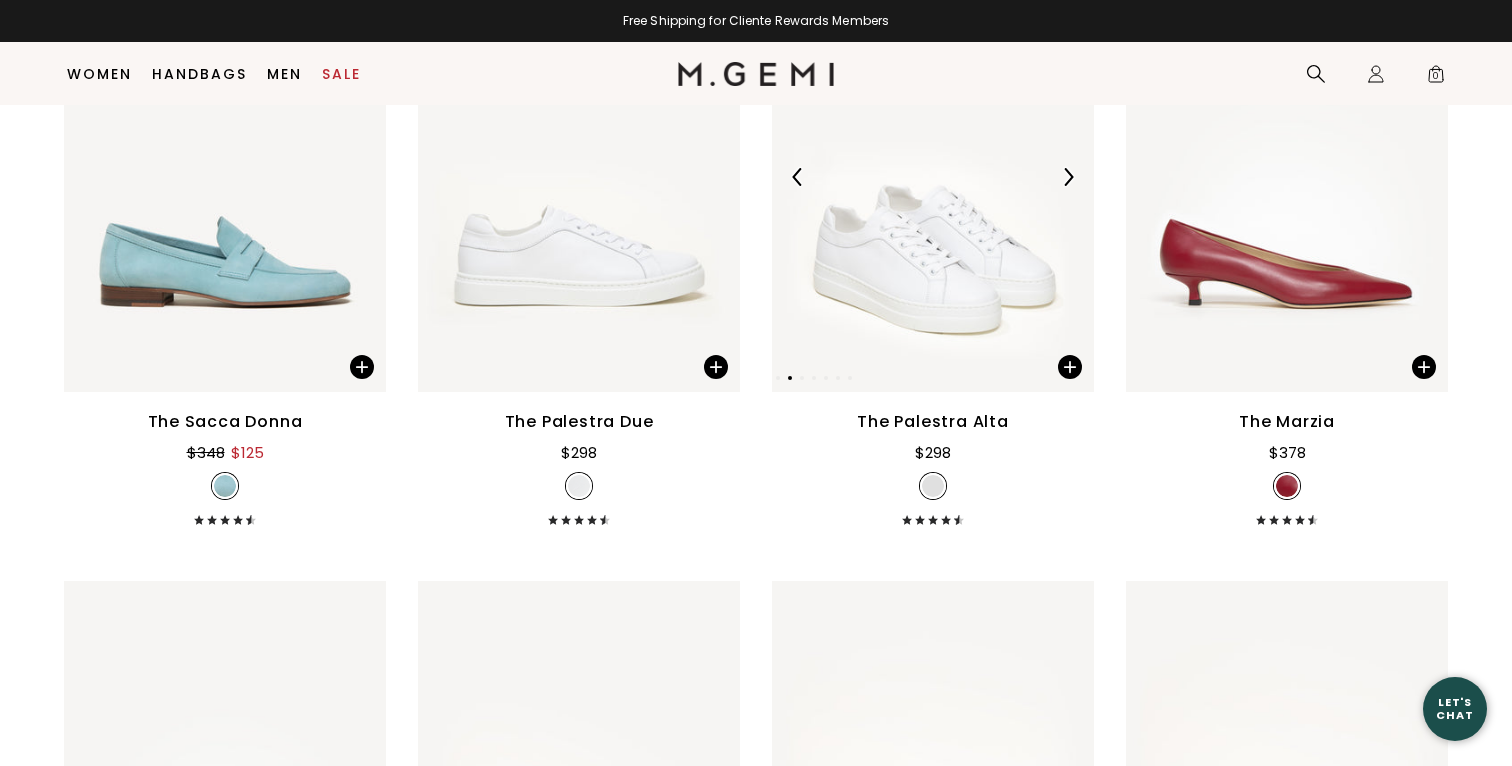 click at bounding box center (1068, 177) 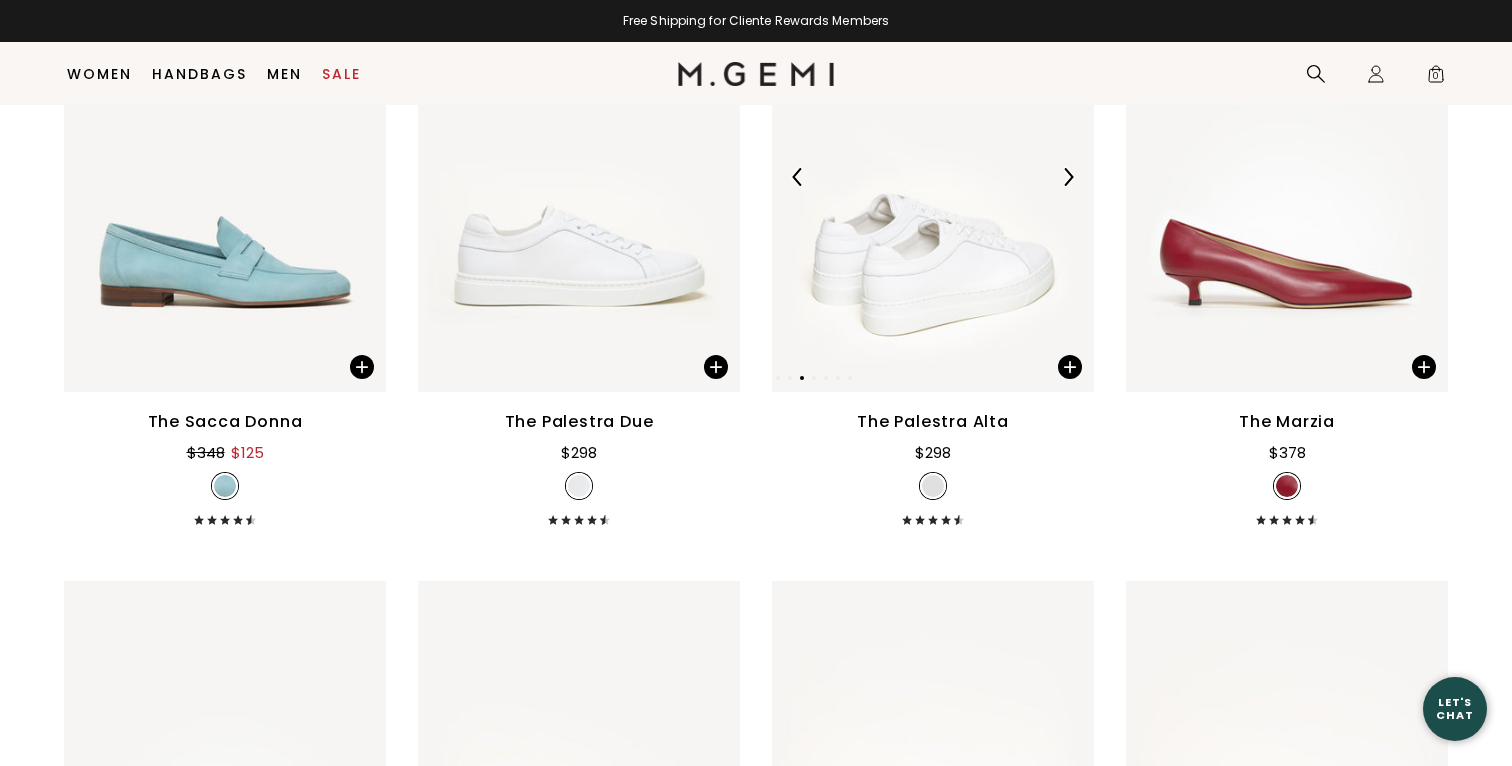 click at bounding box center (1068, 177) 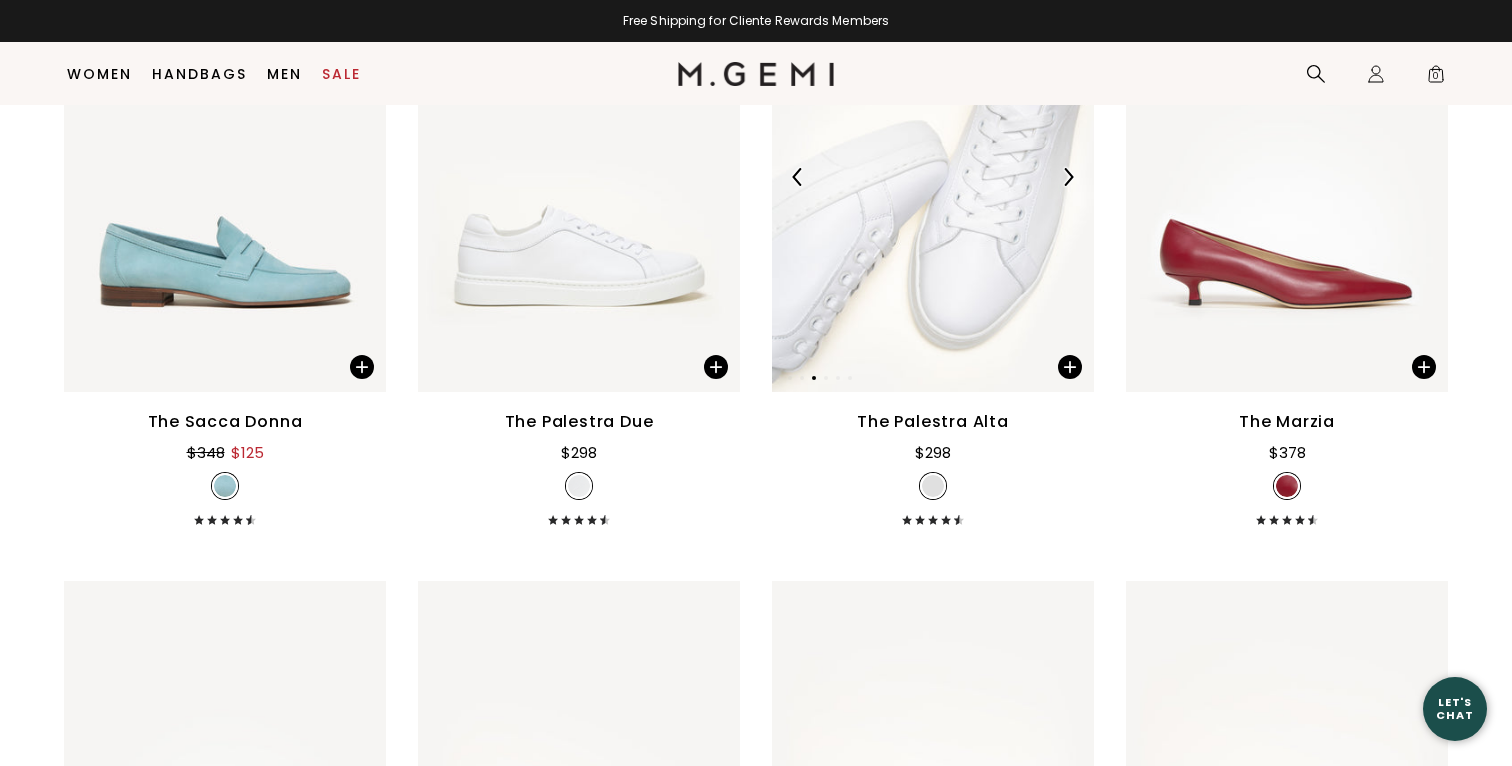 click at bounding box center (1068, 177) 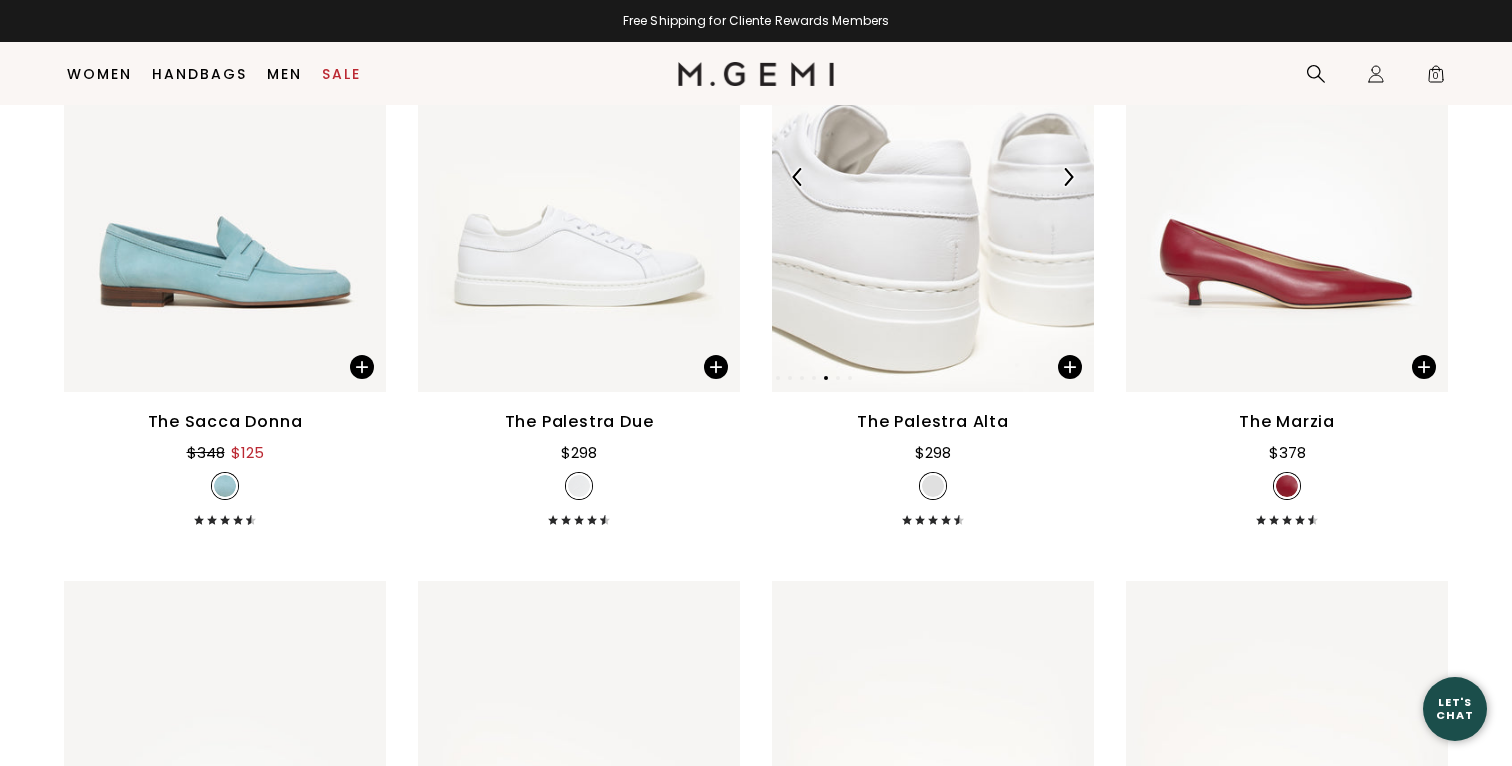 click at bounding box center (1068, 177) 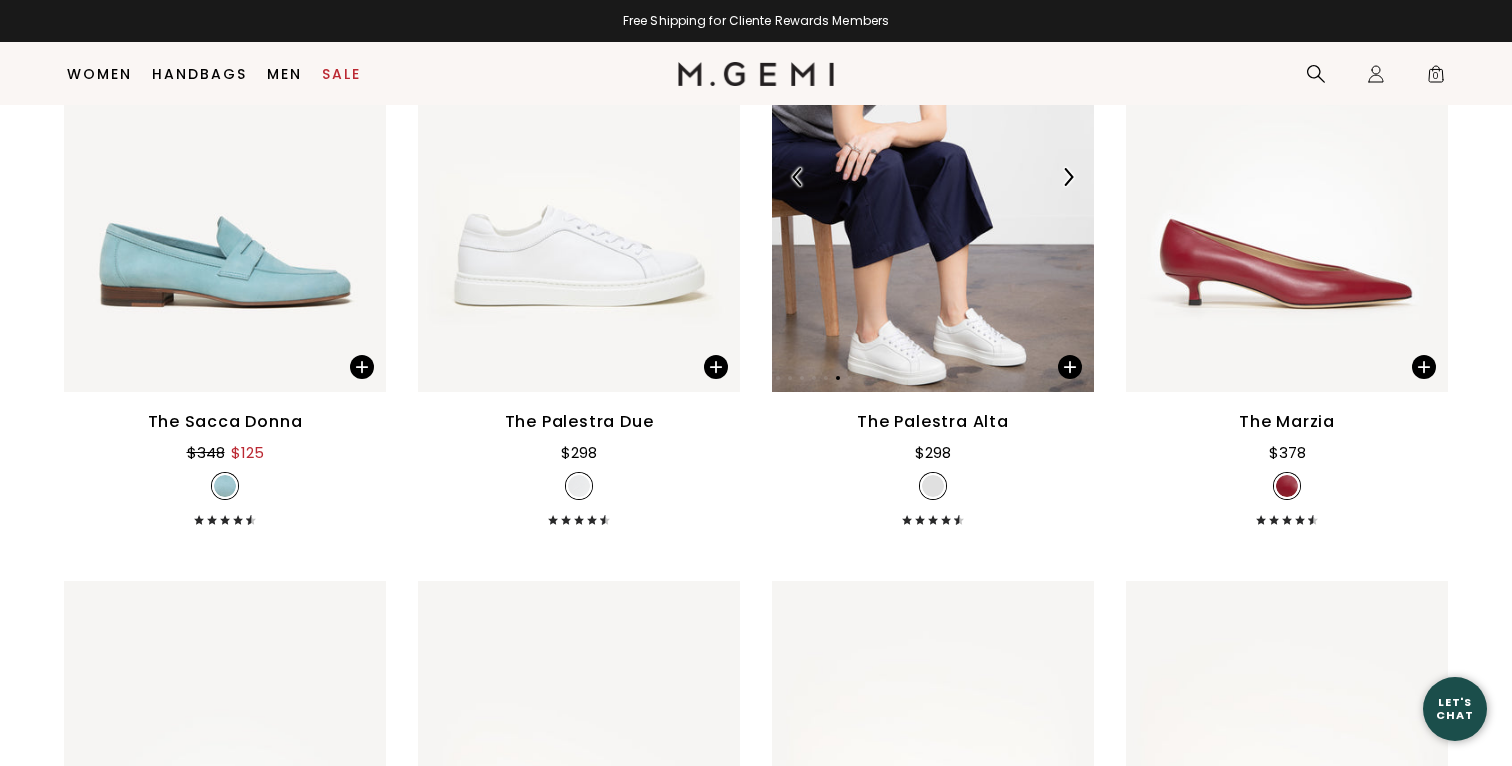 click at bounding box center (1068, 177) 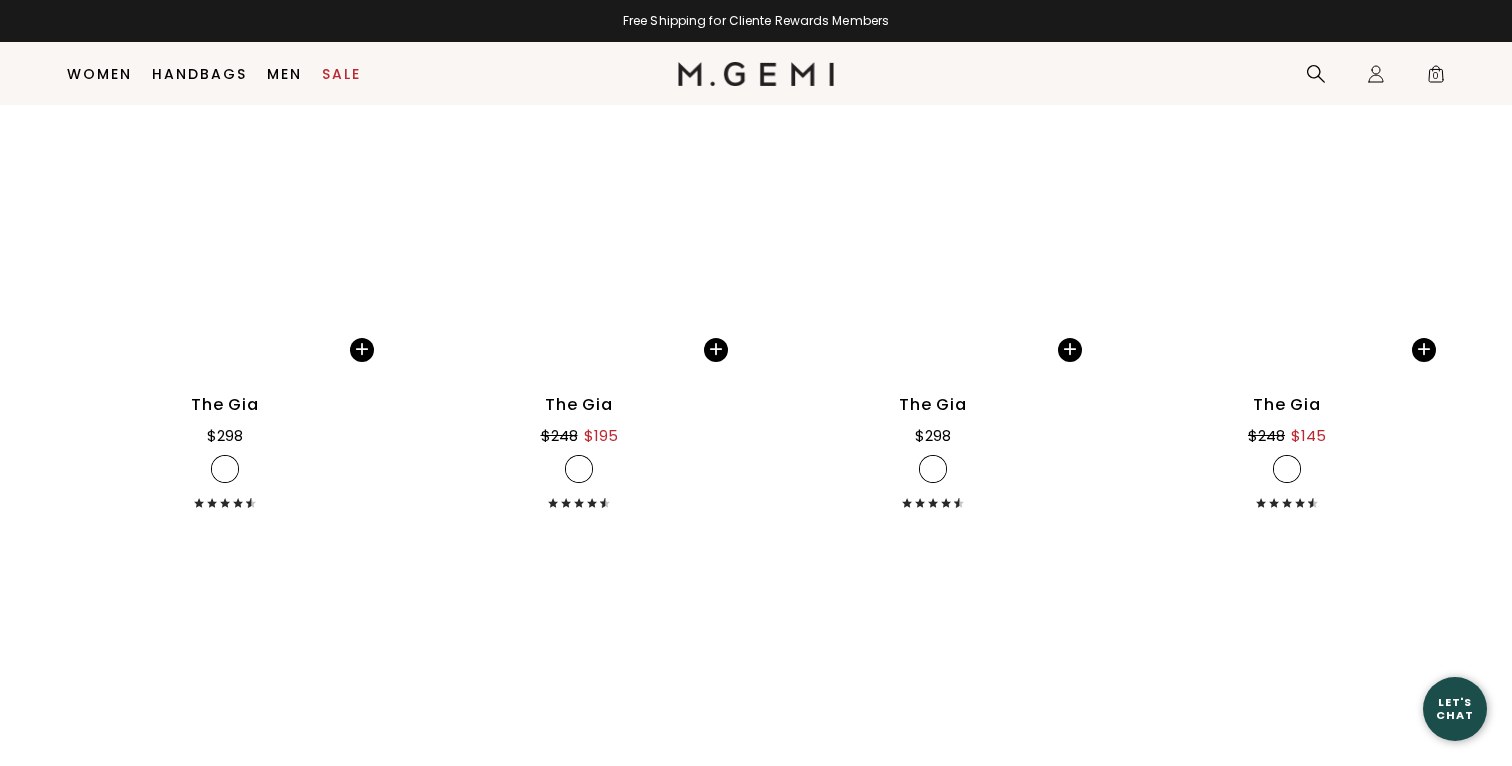 scroll, scrollTop: 10277, scrollLeft: 0, axis: vertical 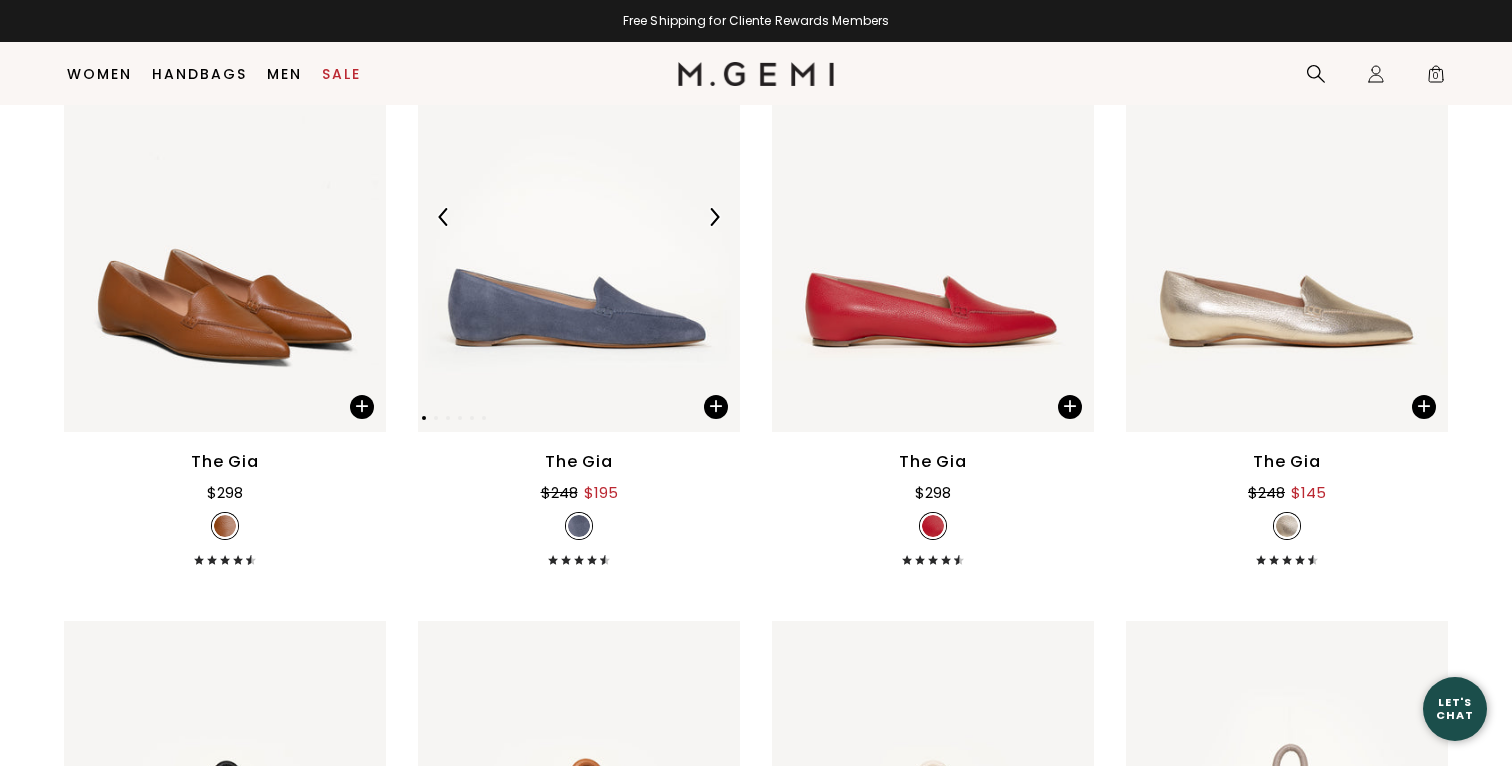 click at bounding box center [714, 217] 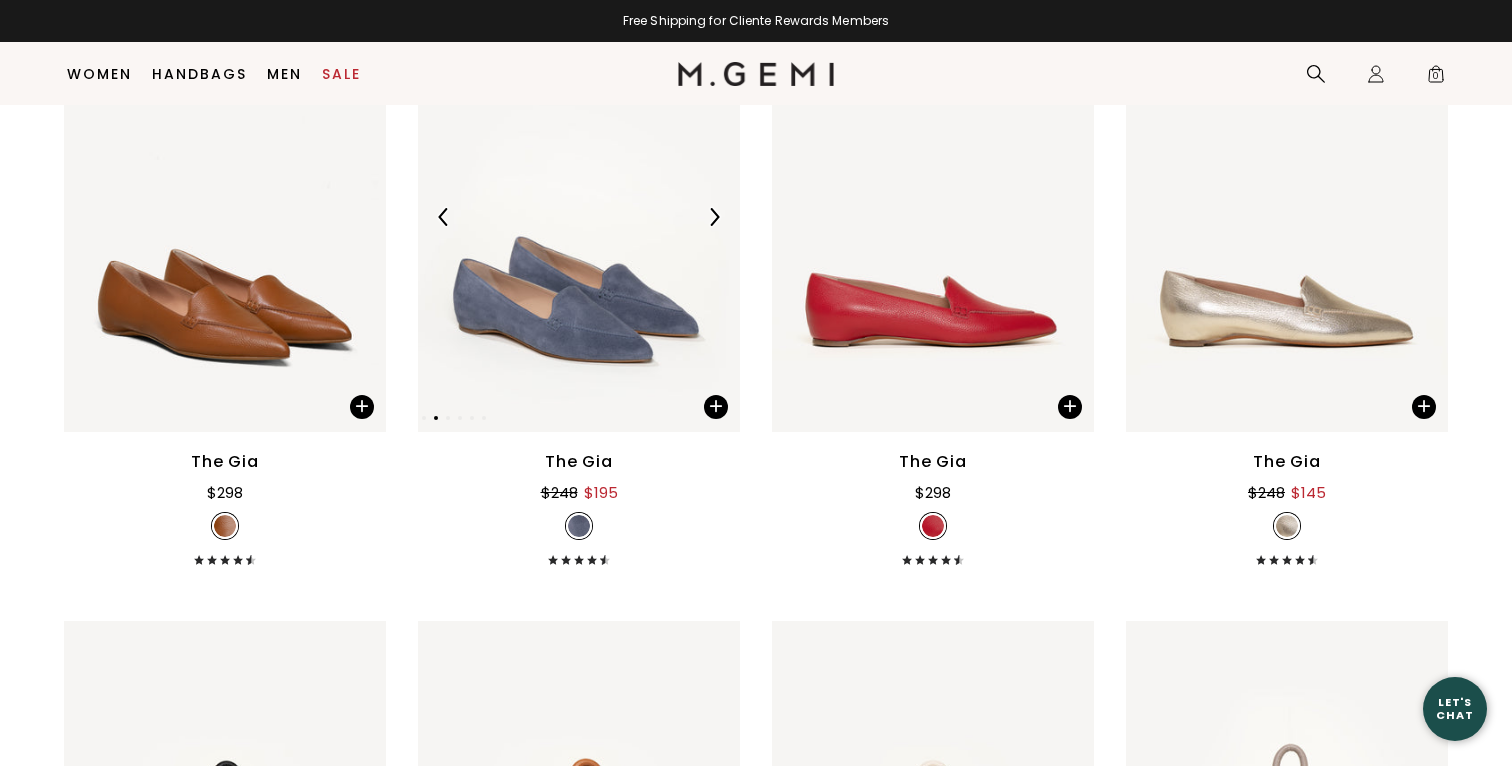 click at bounding box center [714, 217] 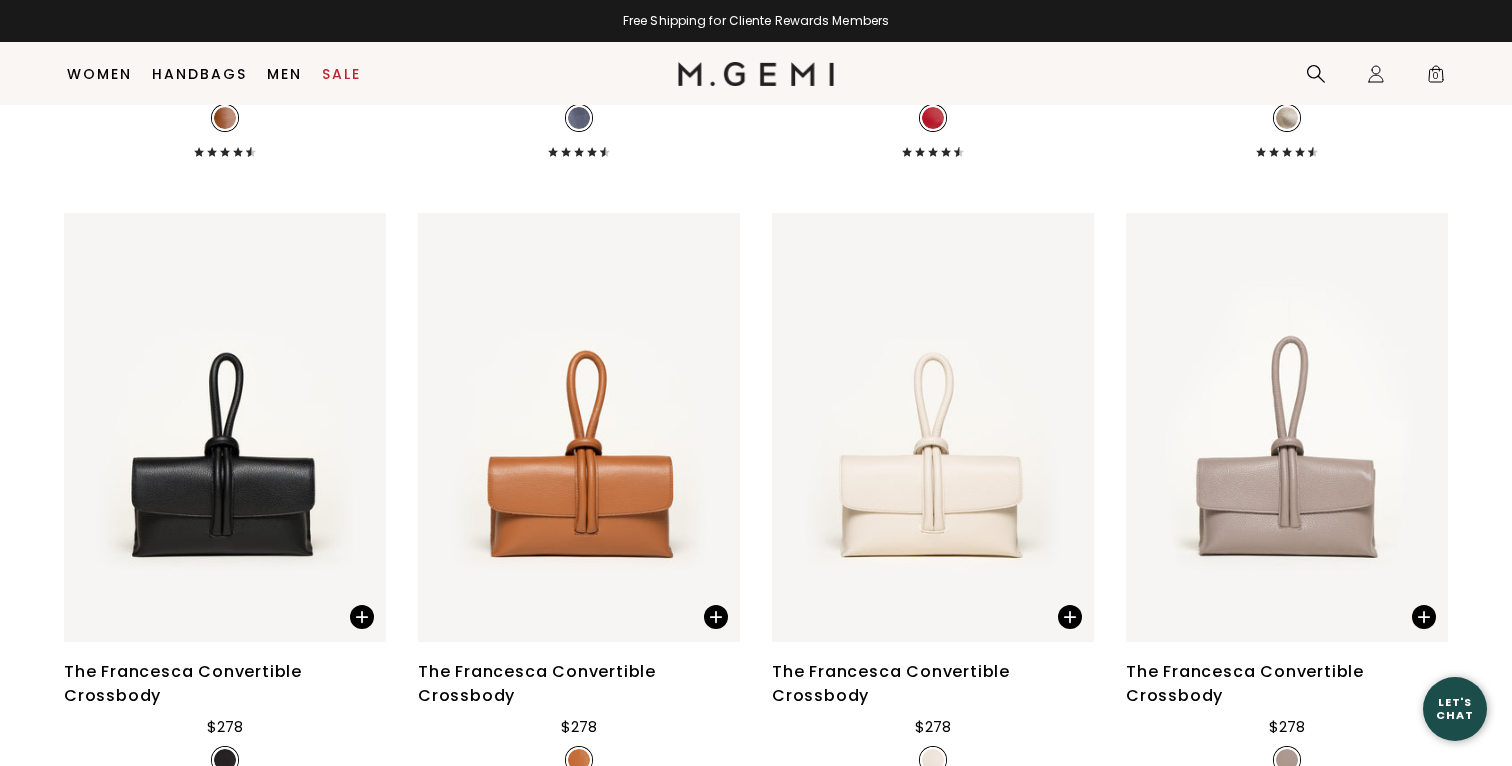 scroll, scrollTop: 10791, scrollLeft: 0, axis: vertical 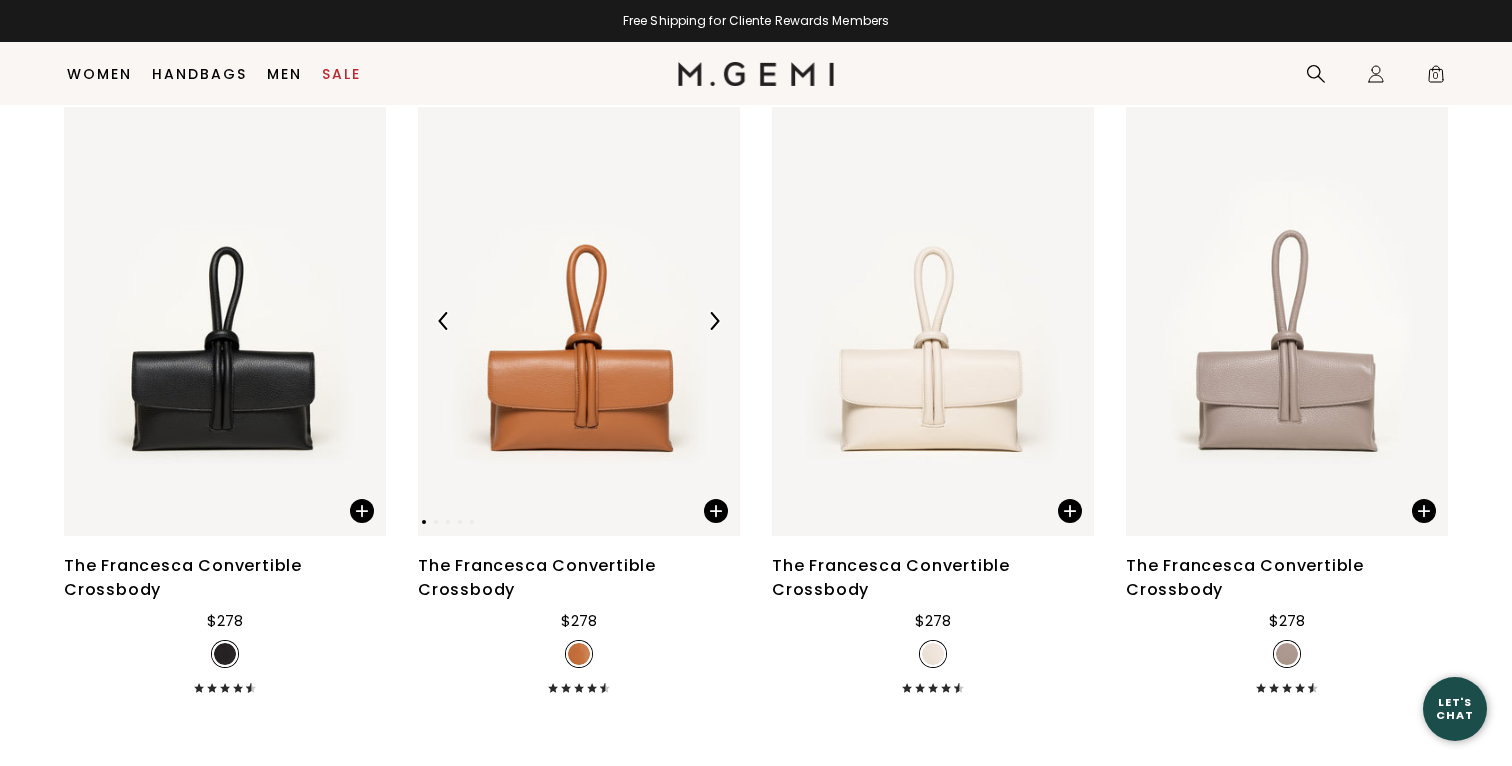 click at bounding box center (579, 321) 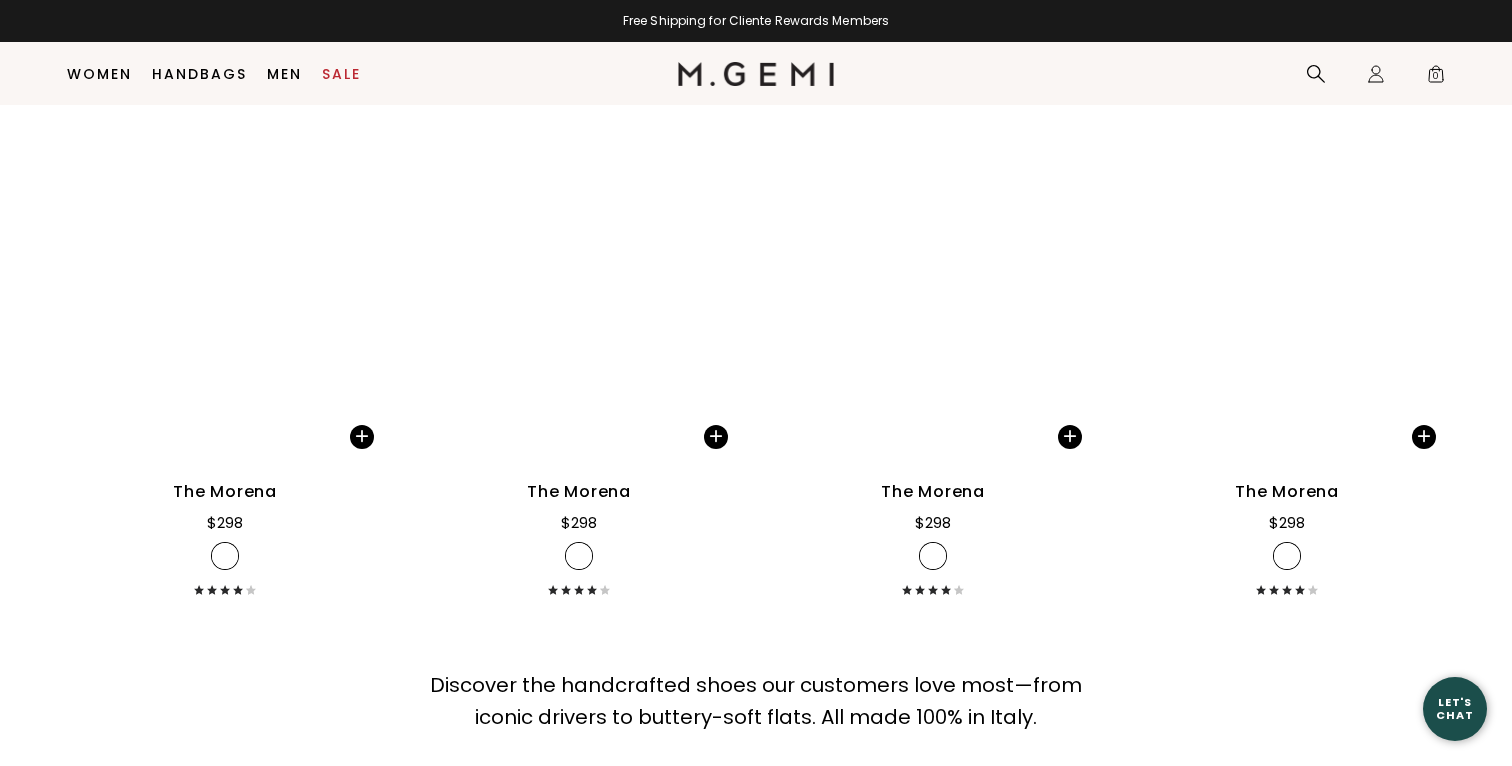scroll, scrollTop: 13938, scrollLeft: 0, axis: vertical 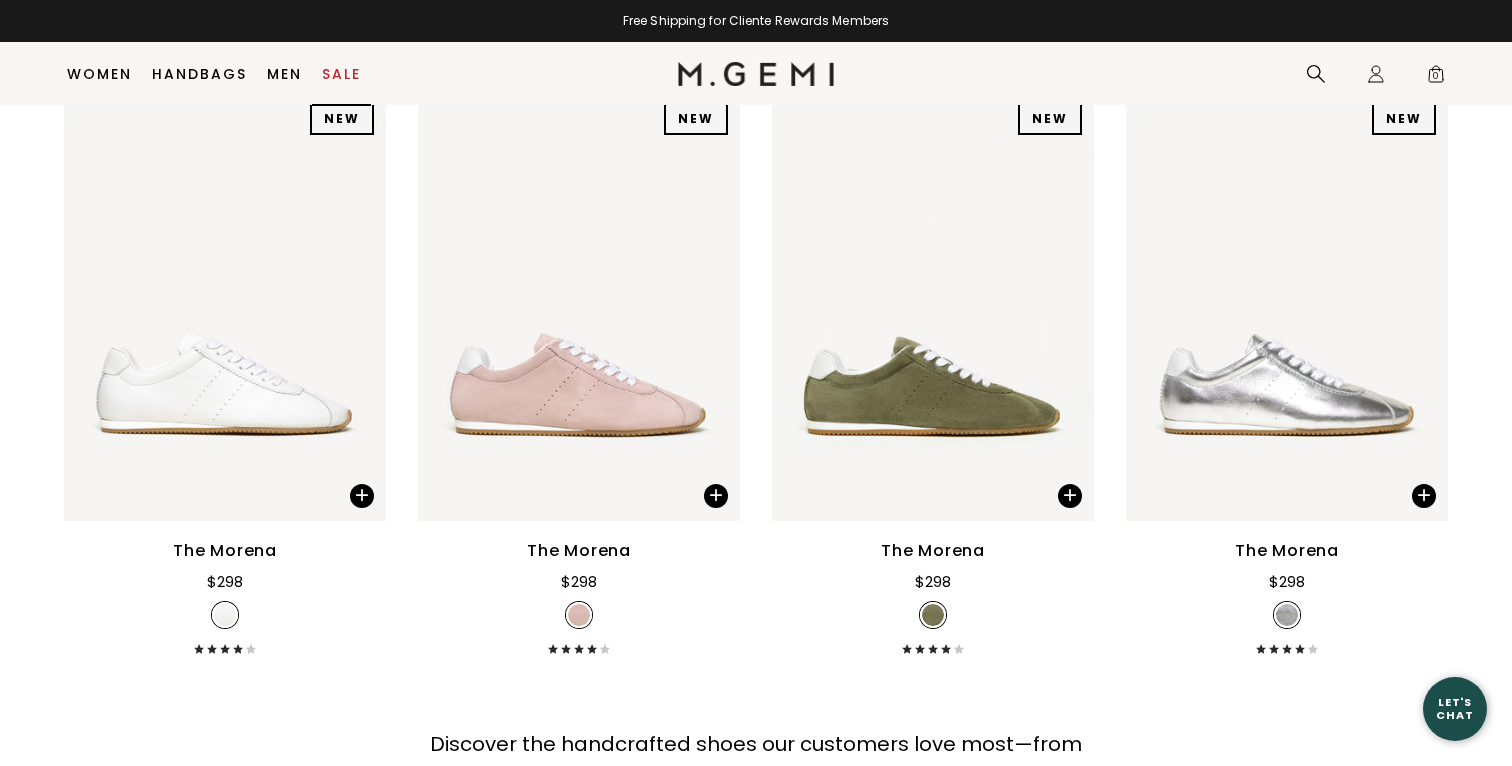 click on "Sale" at bounding box center [341, 74] 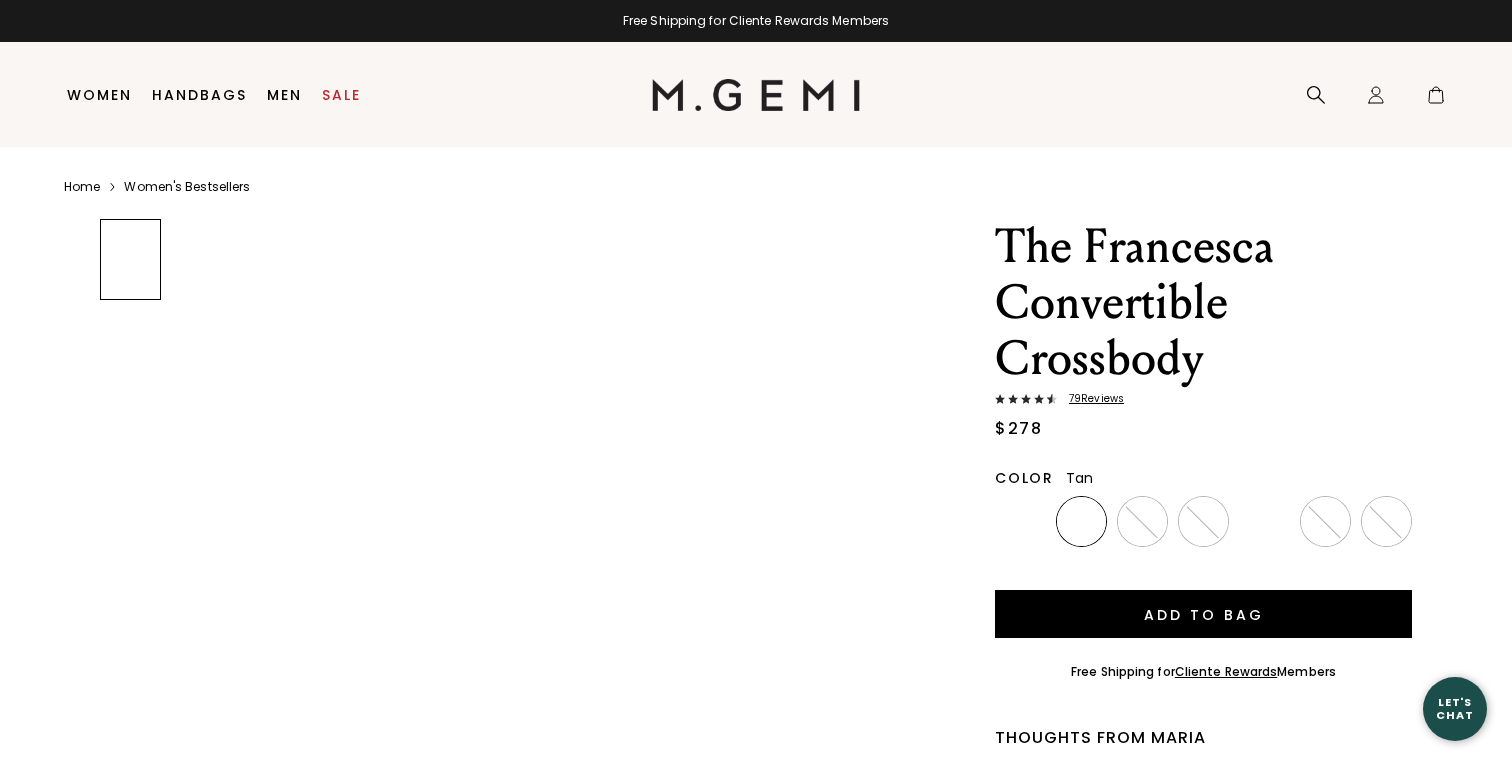 scroll, scrollTop: 0, scrollLeft: 0, axis: both 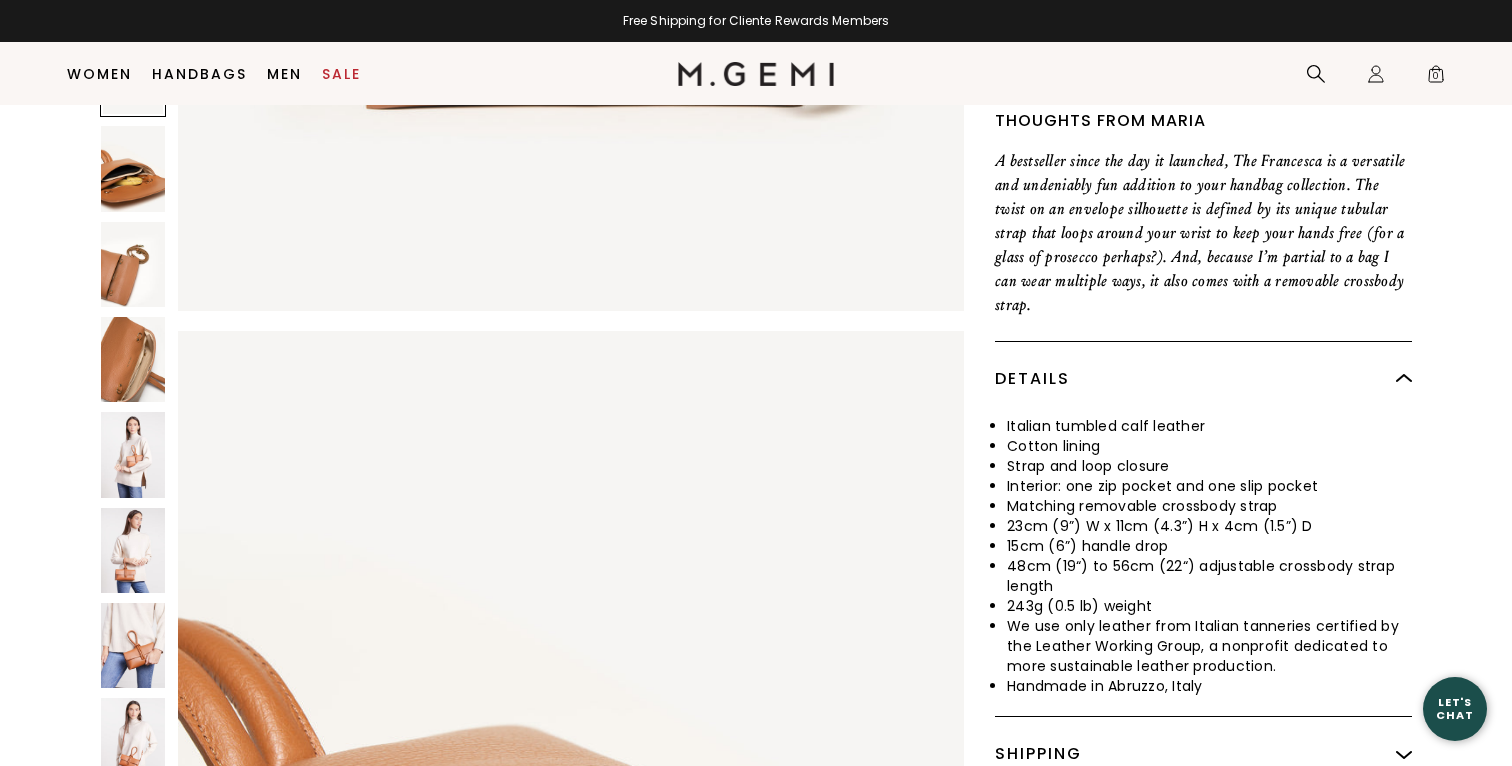 click at bounding box center [133, 454] 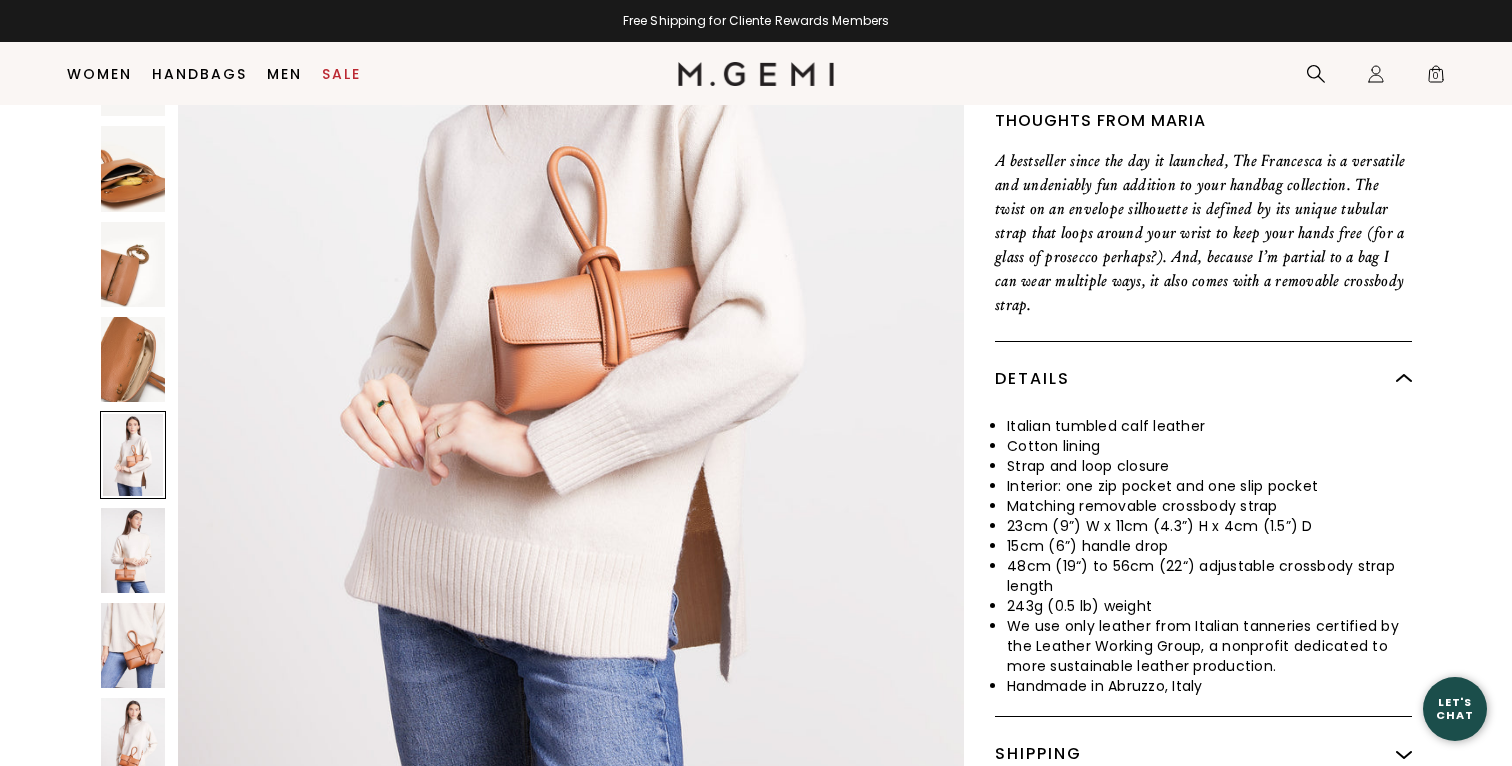 click at bounding box center (133, 549) 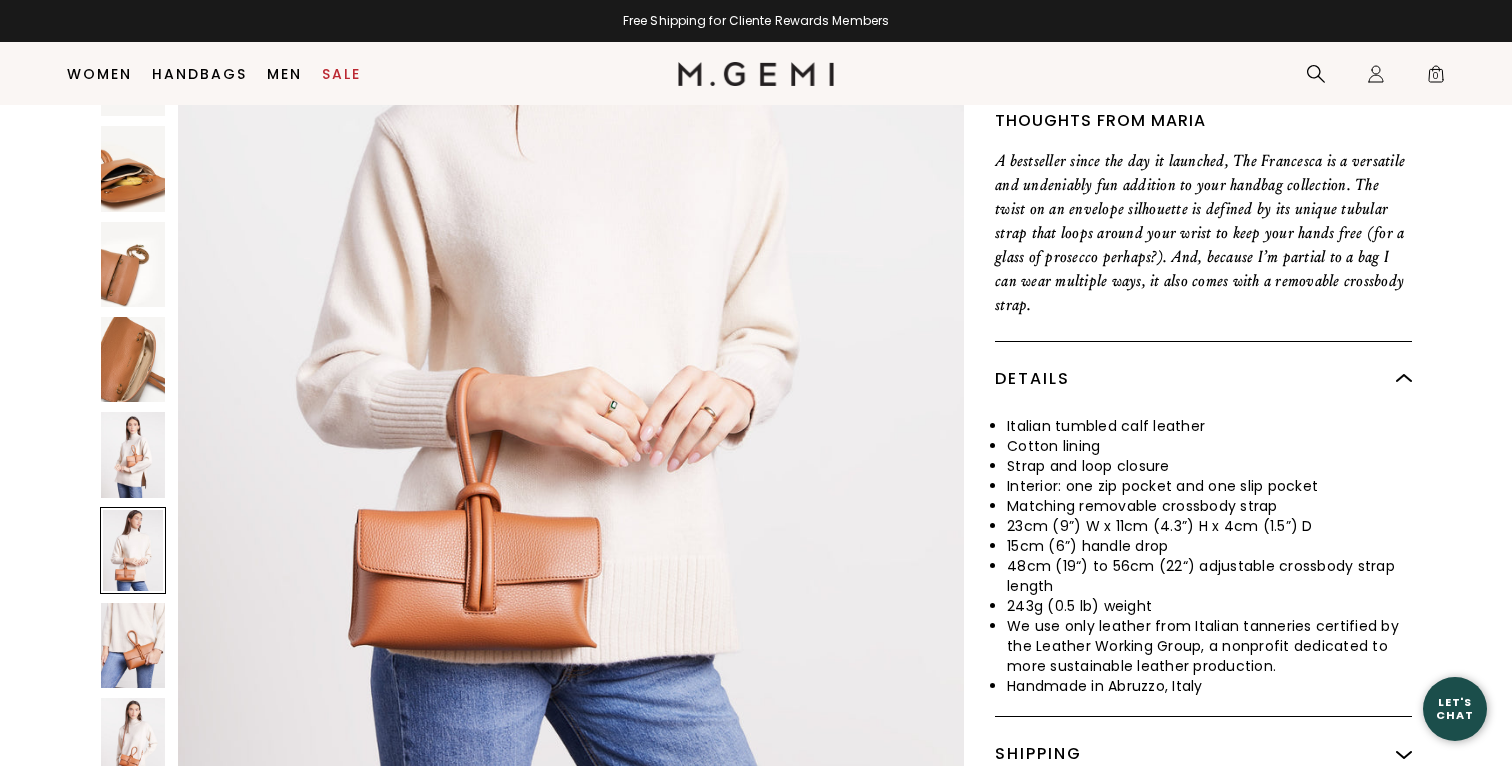 scroll, scrollTop: 8544, scrollLeft: 0, axis: vertical 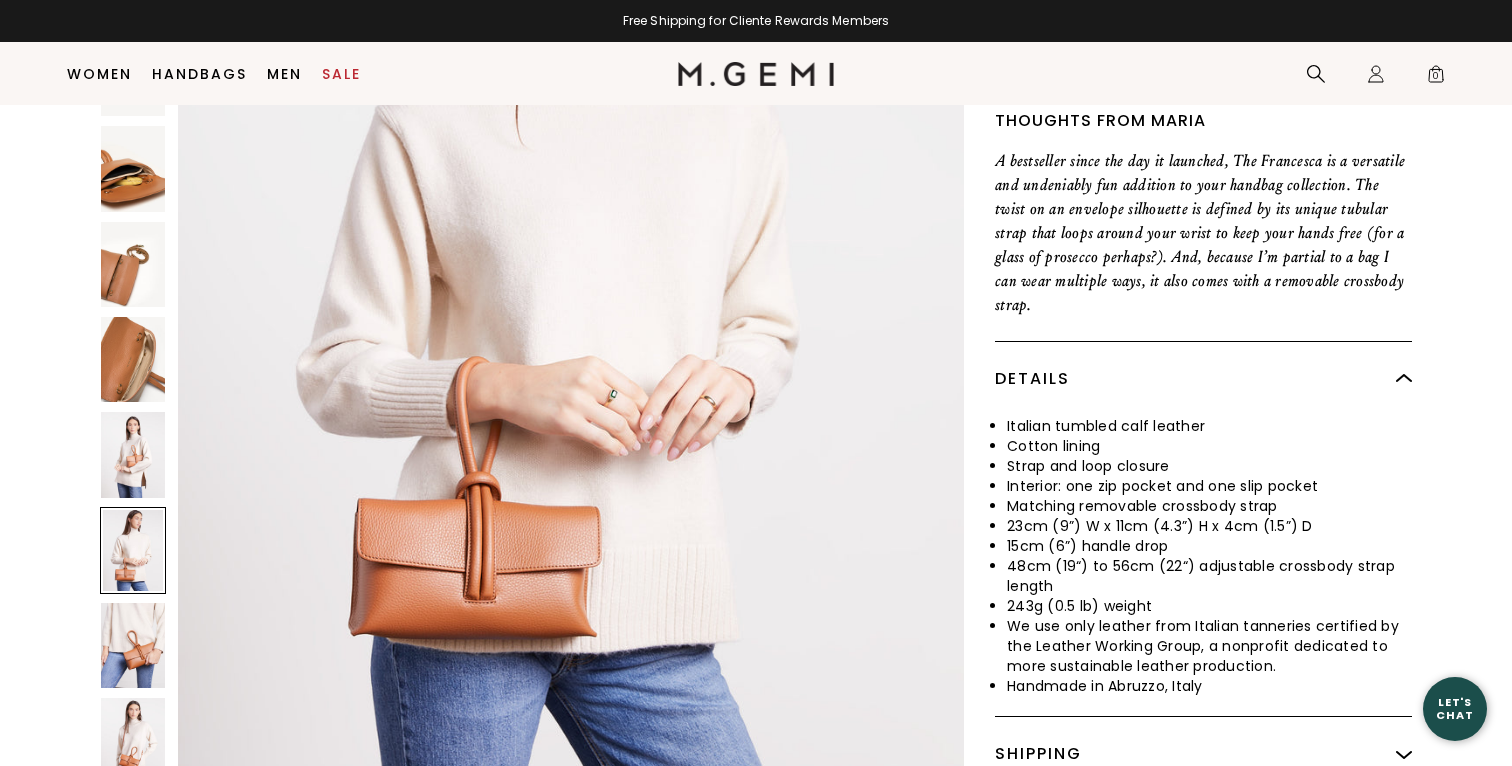 click at bounding box center (133, 645) 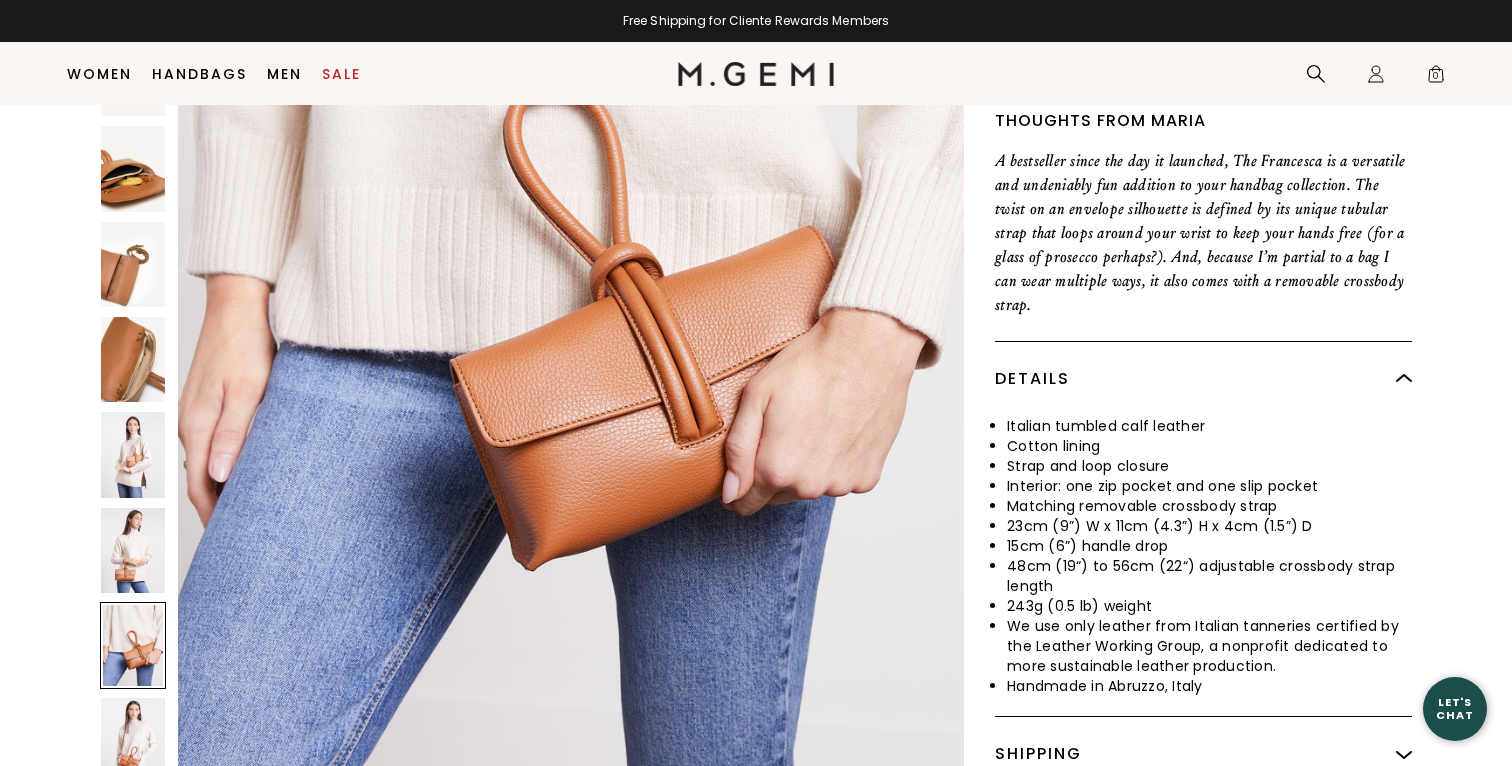 click at bounding box center (133, 740) 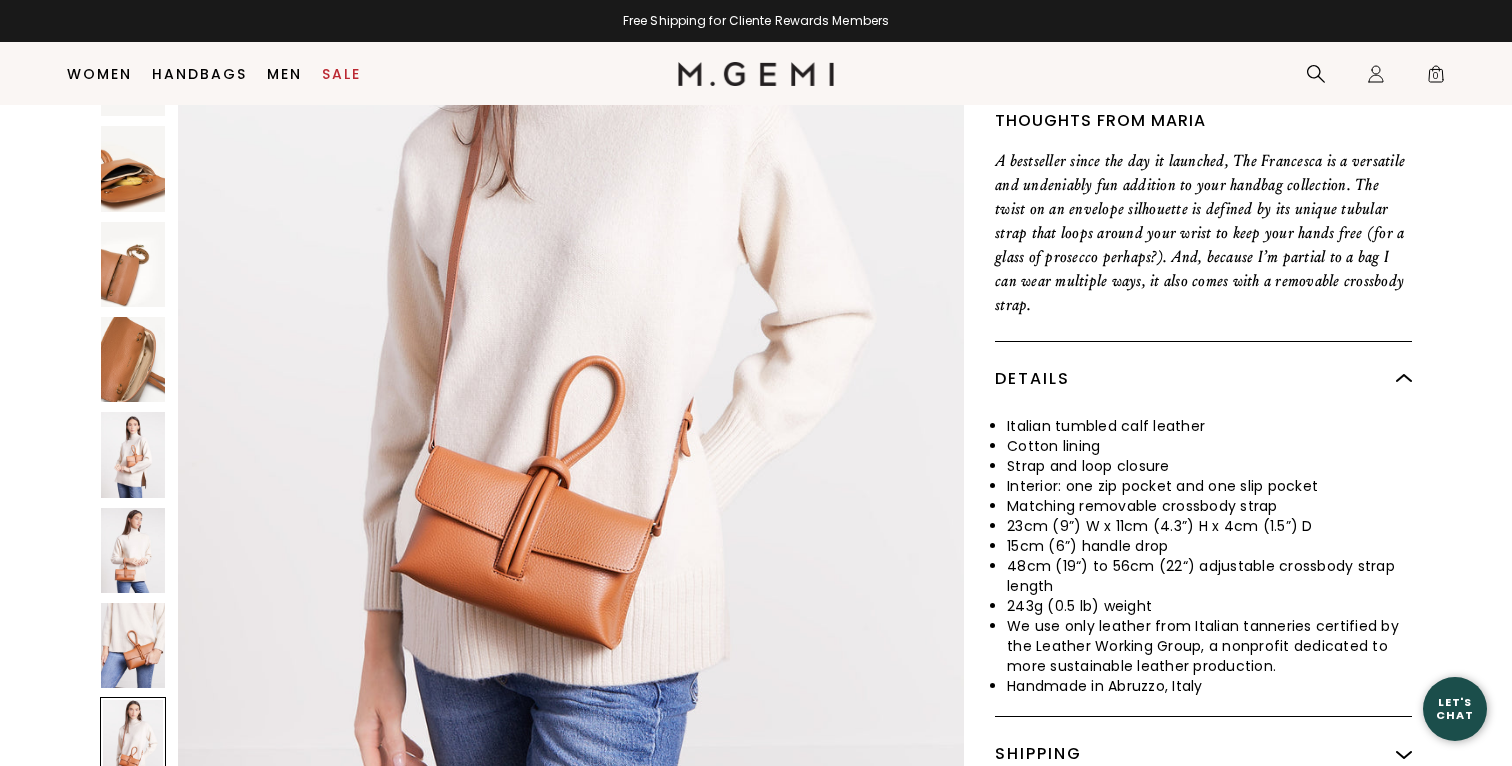 scroll, scrollTop: 10680, scrollLeft: 0, axis: vertical 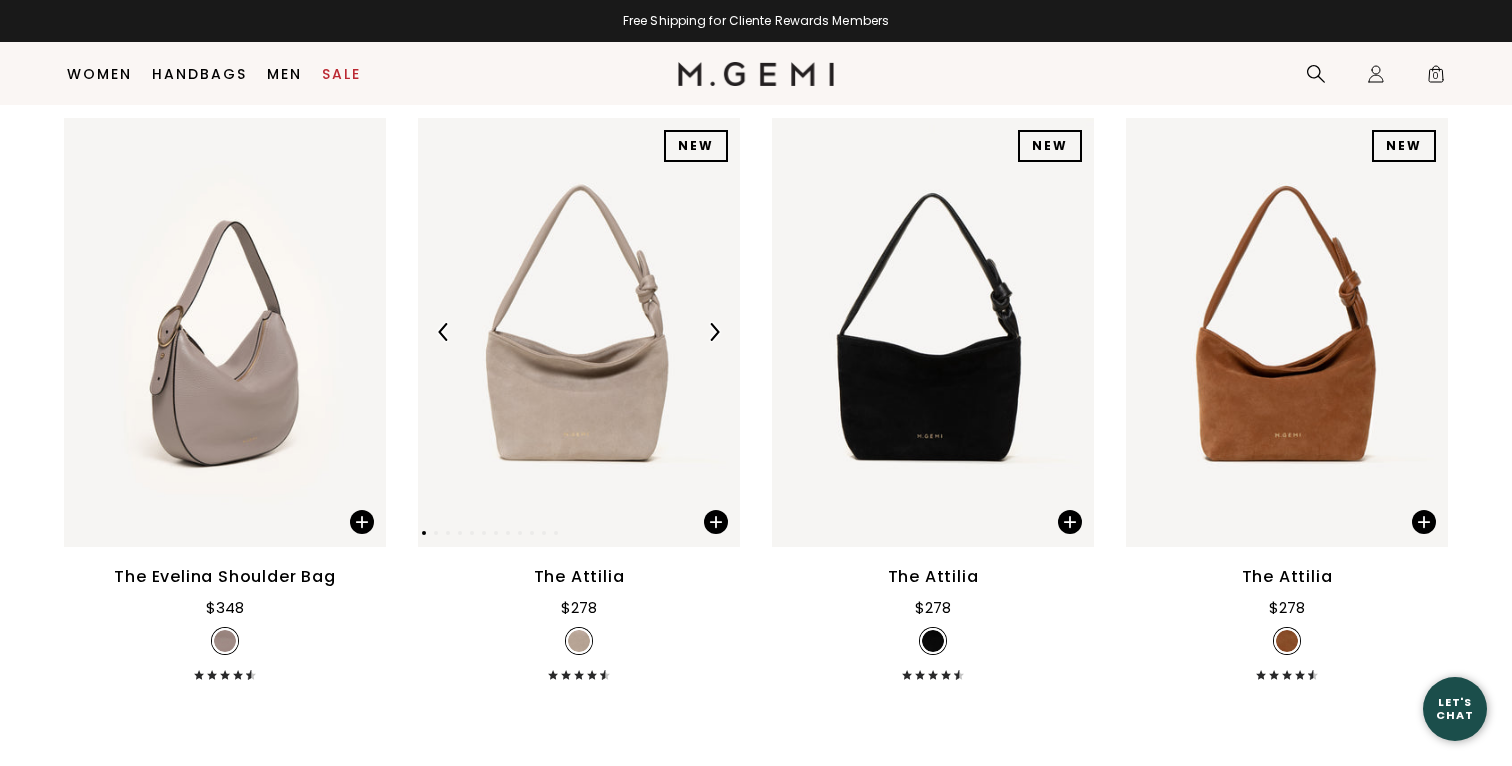 click at bounding box center [714, 332] 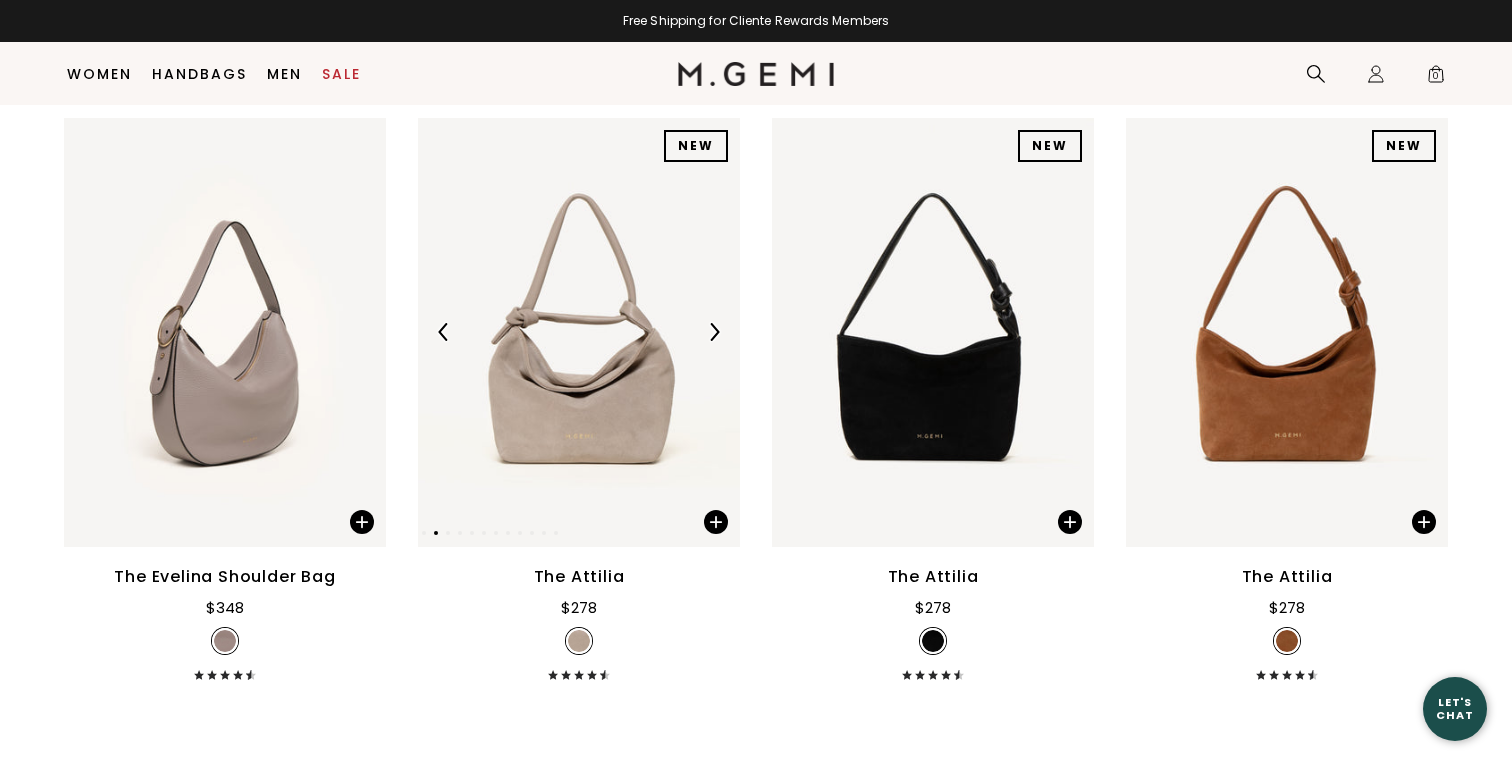click at bounding box center (714, 332) 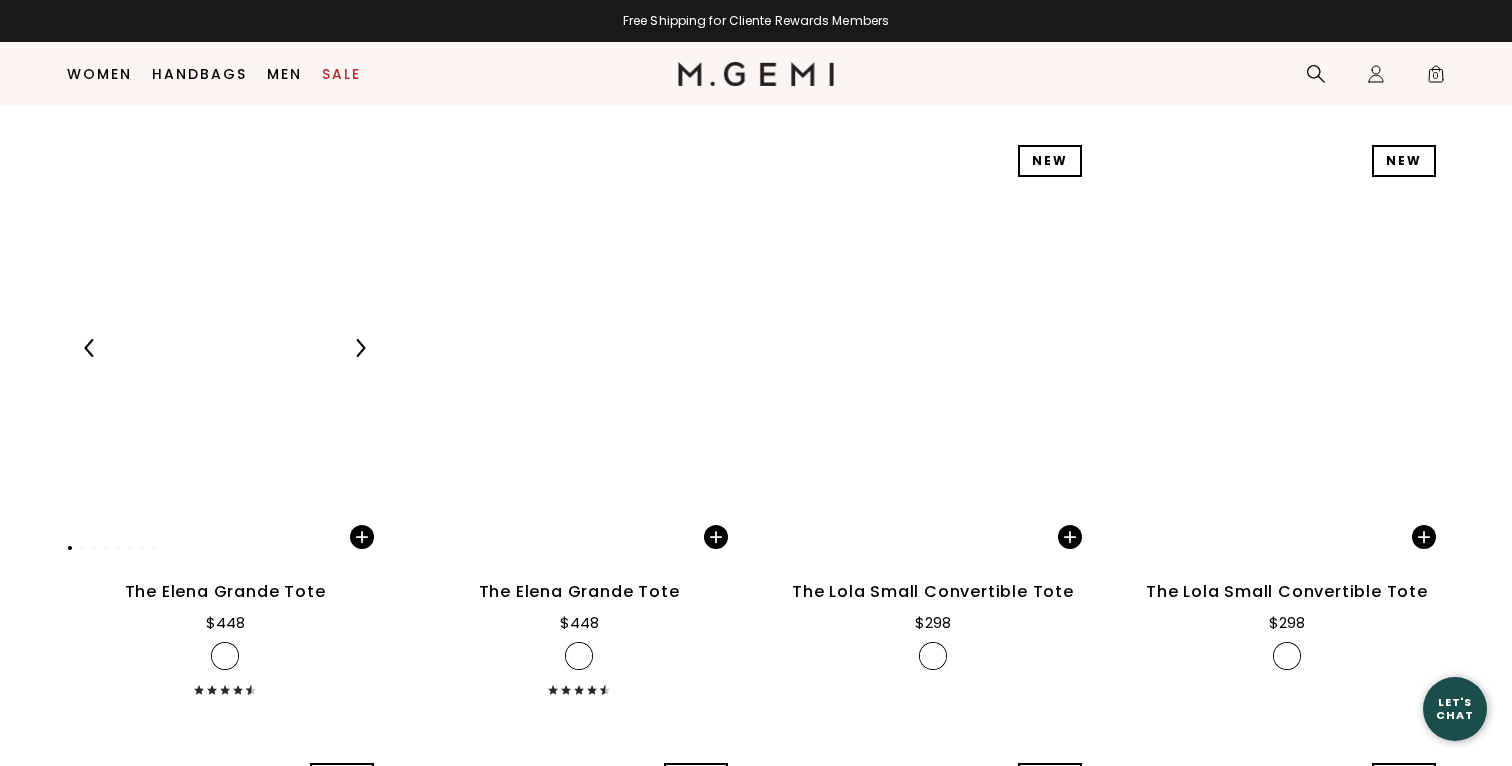 scroll, scrollTop: 4019, scrollLeft: 0, axis: vertical 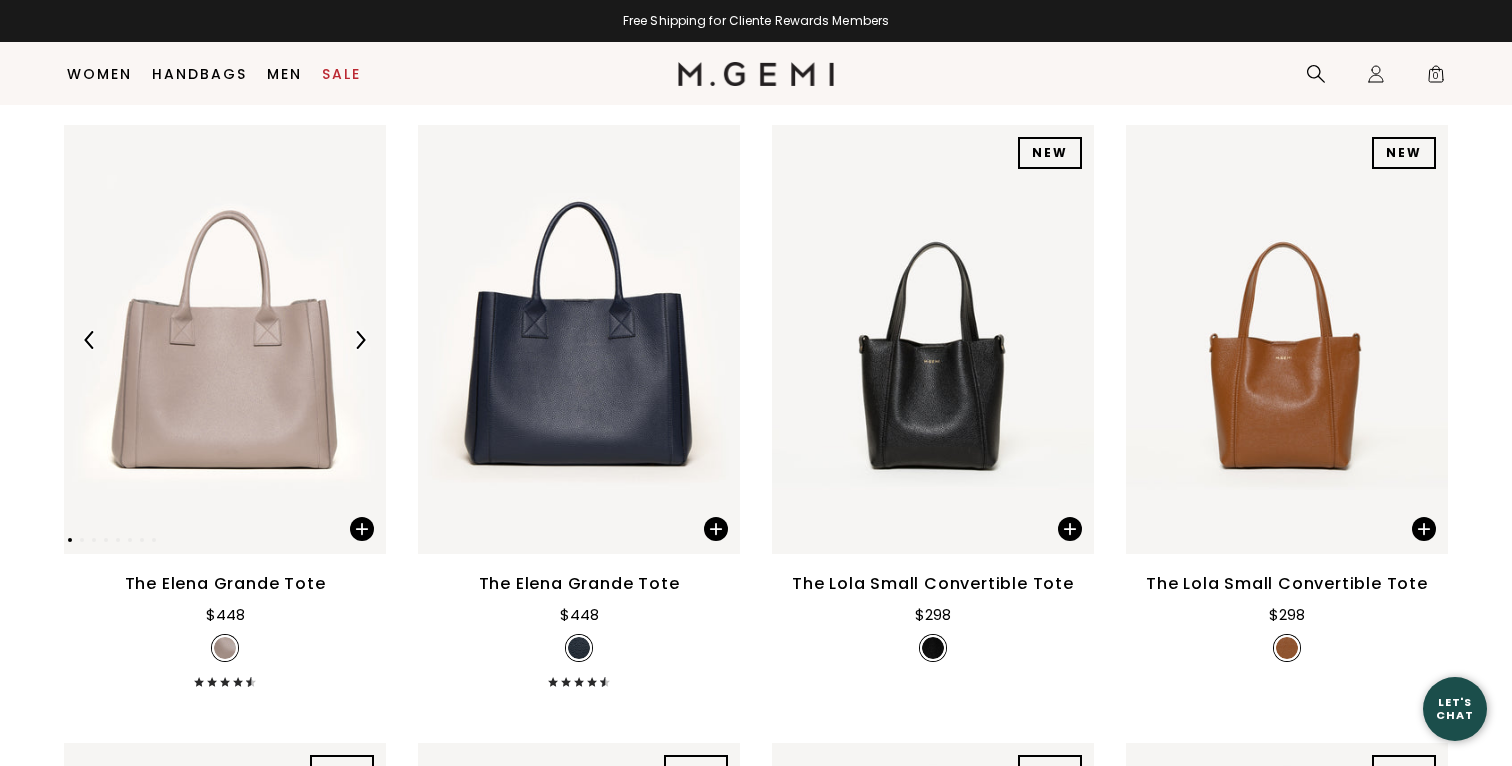click at bounding box center (360, 340) 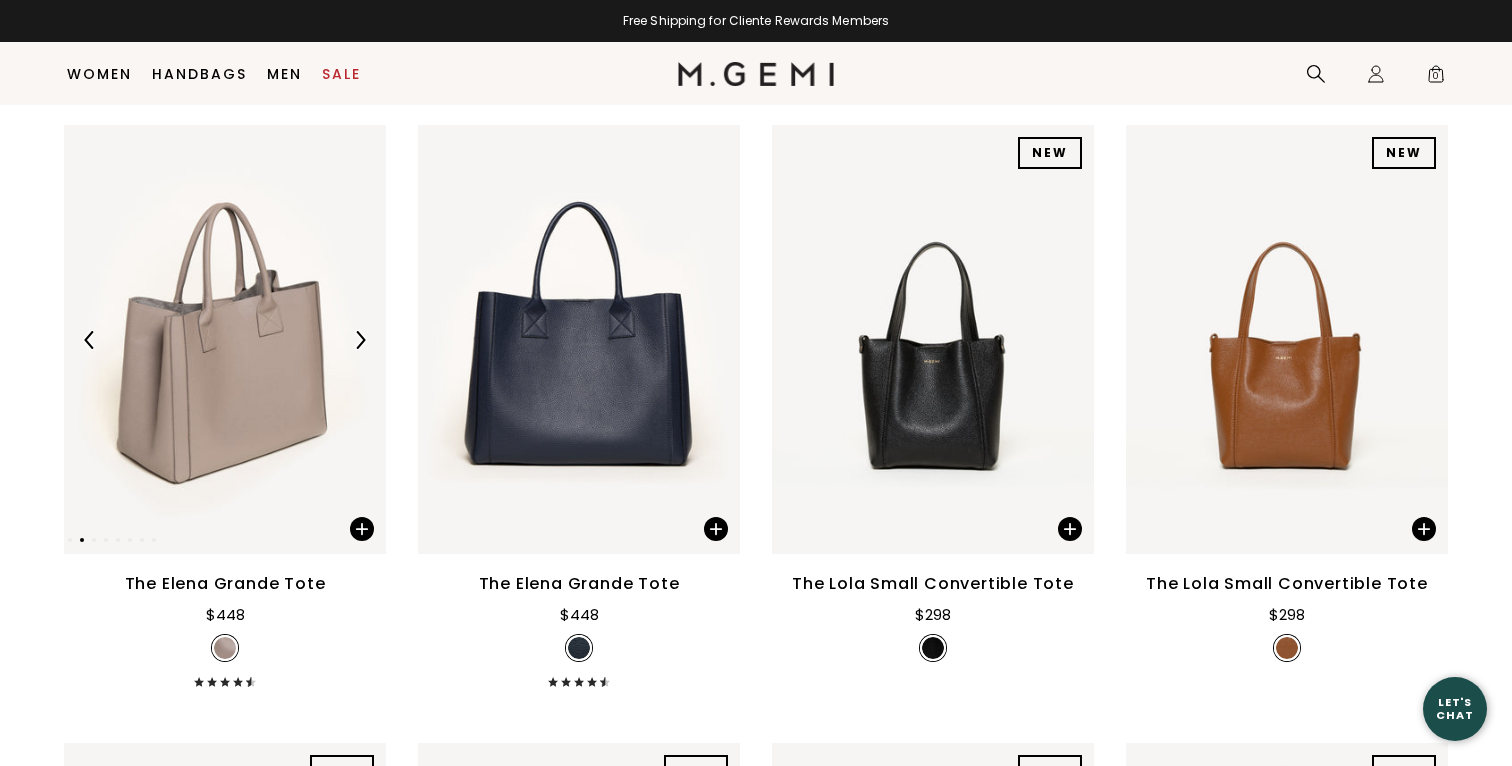 click at bounding box center (360, 340) 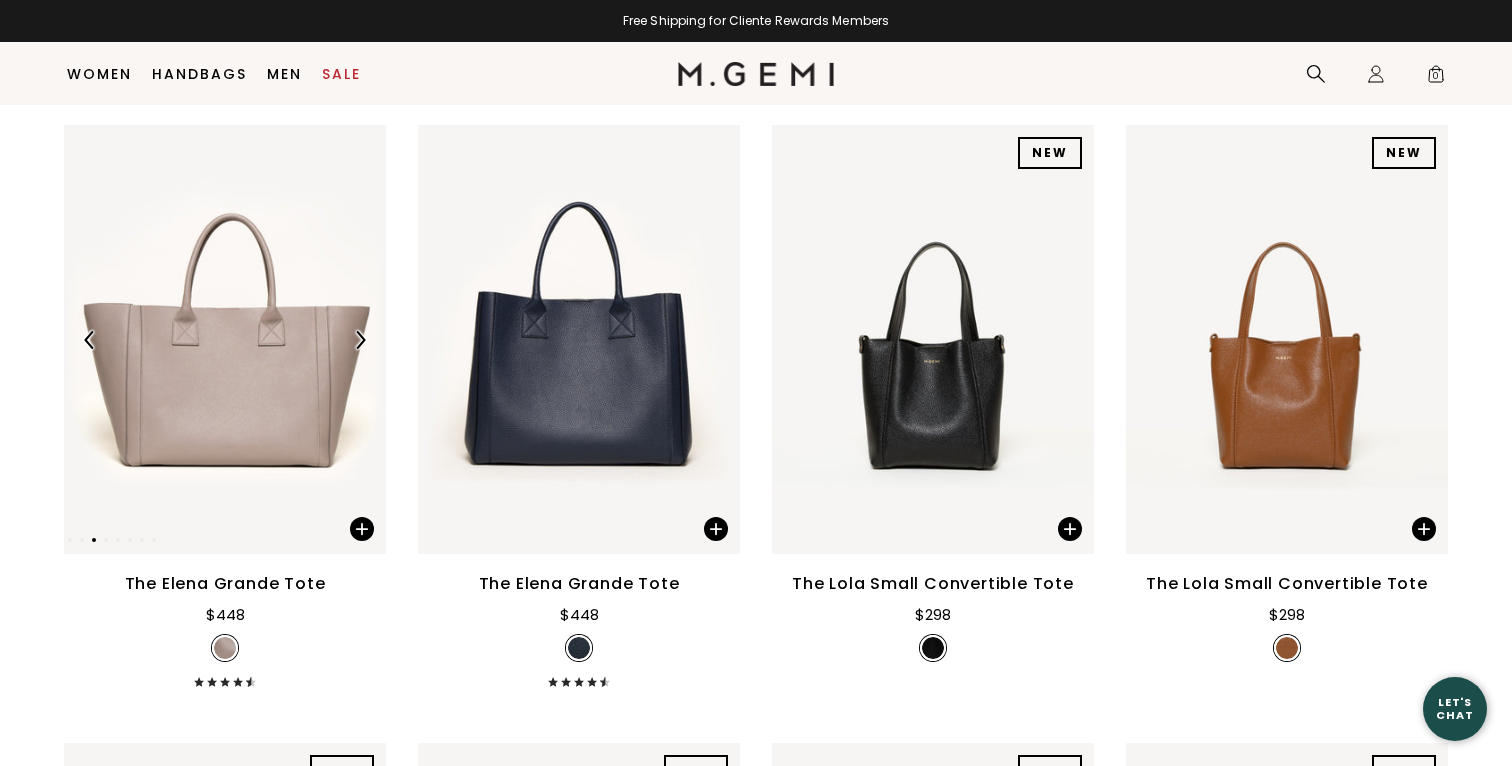 click at bounding box center [360, 340] 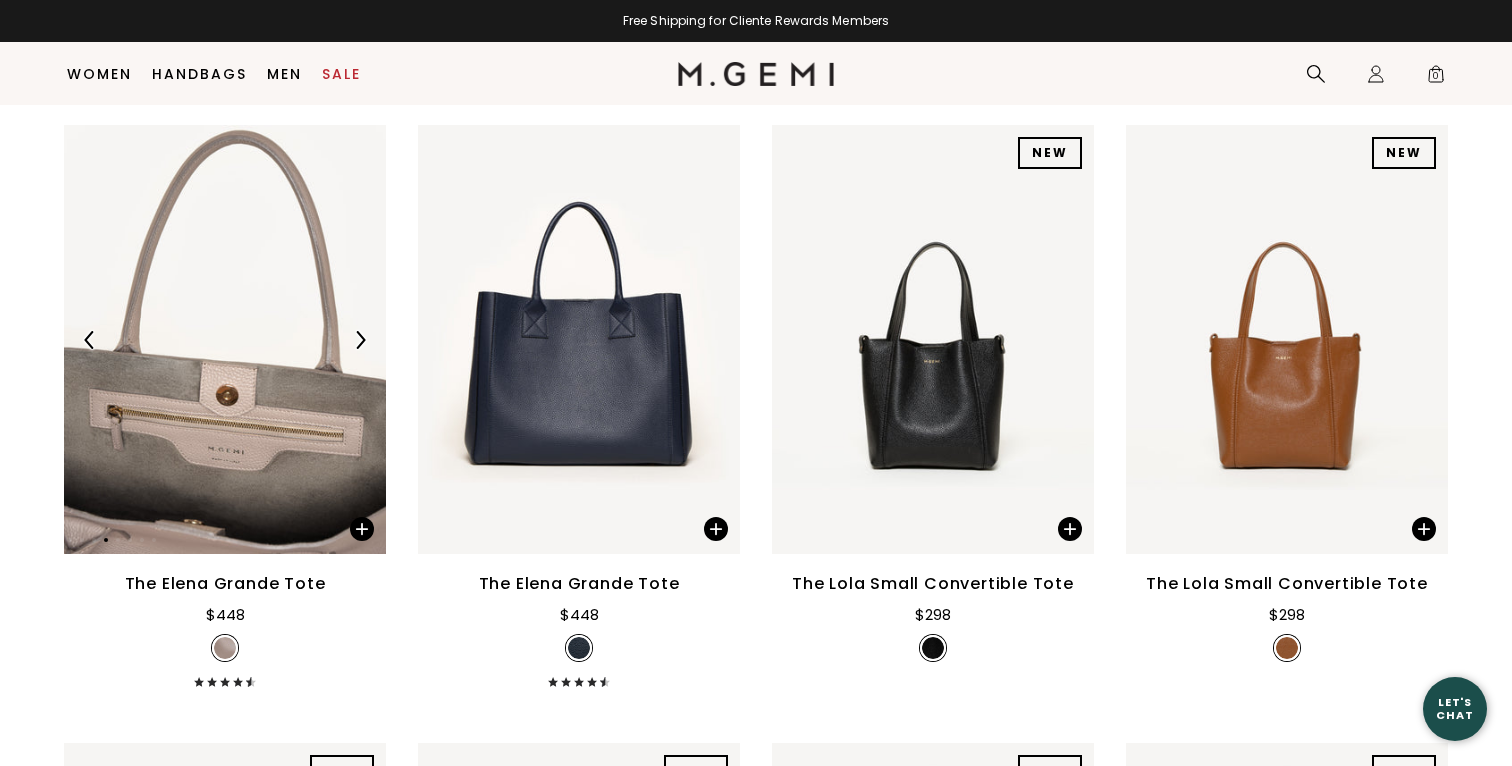 click at bounding box center (360, 340) 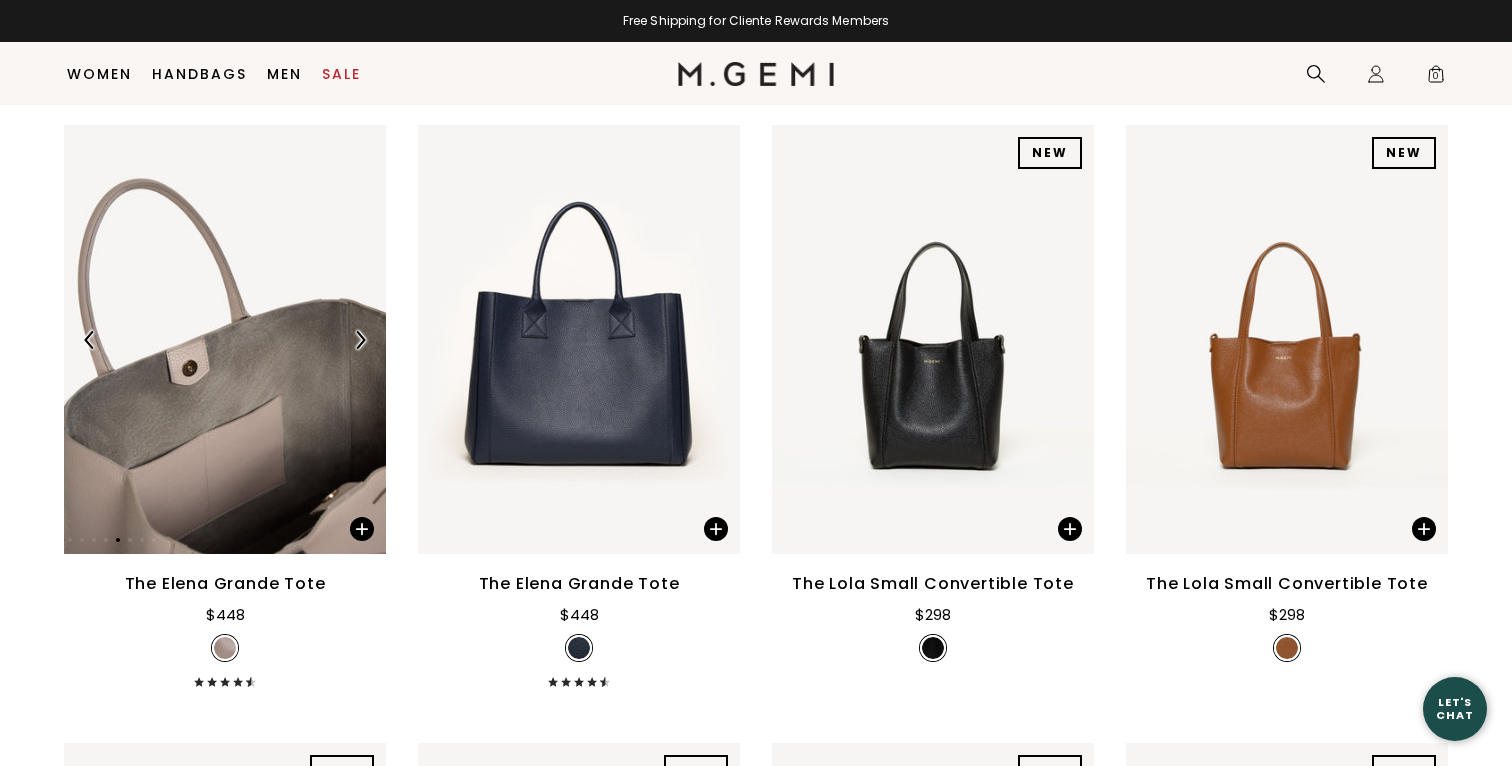 click at bounding box center (360, 340) 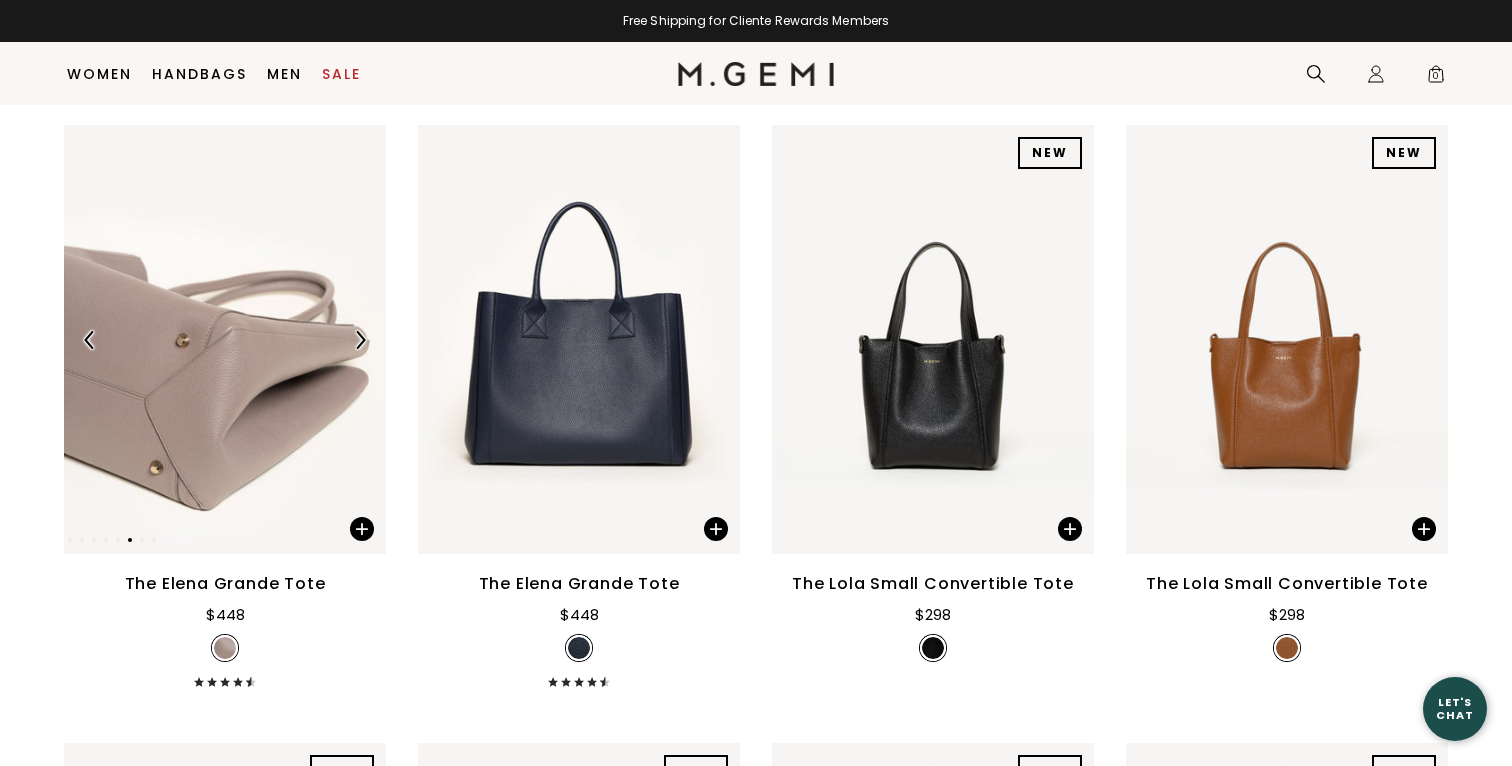 click at bounding box center [360, 340] 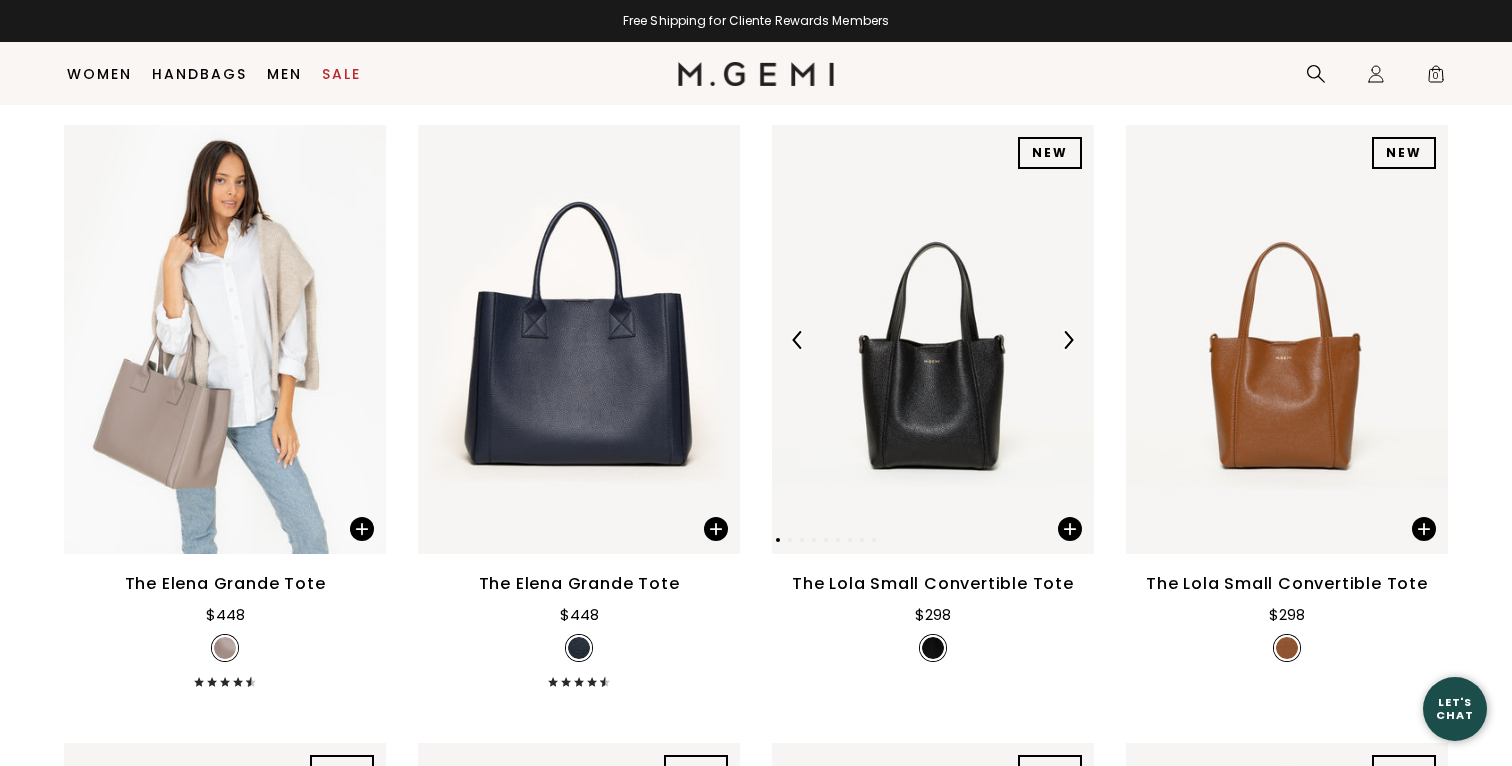 click at bounding box center (1068, 340) 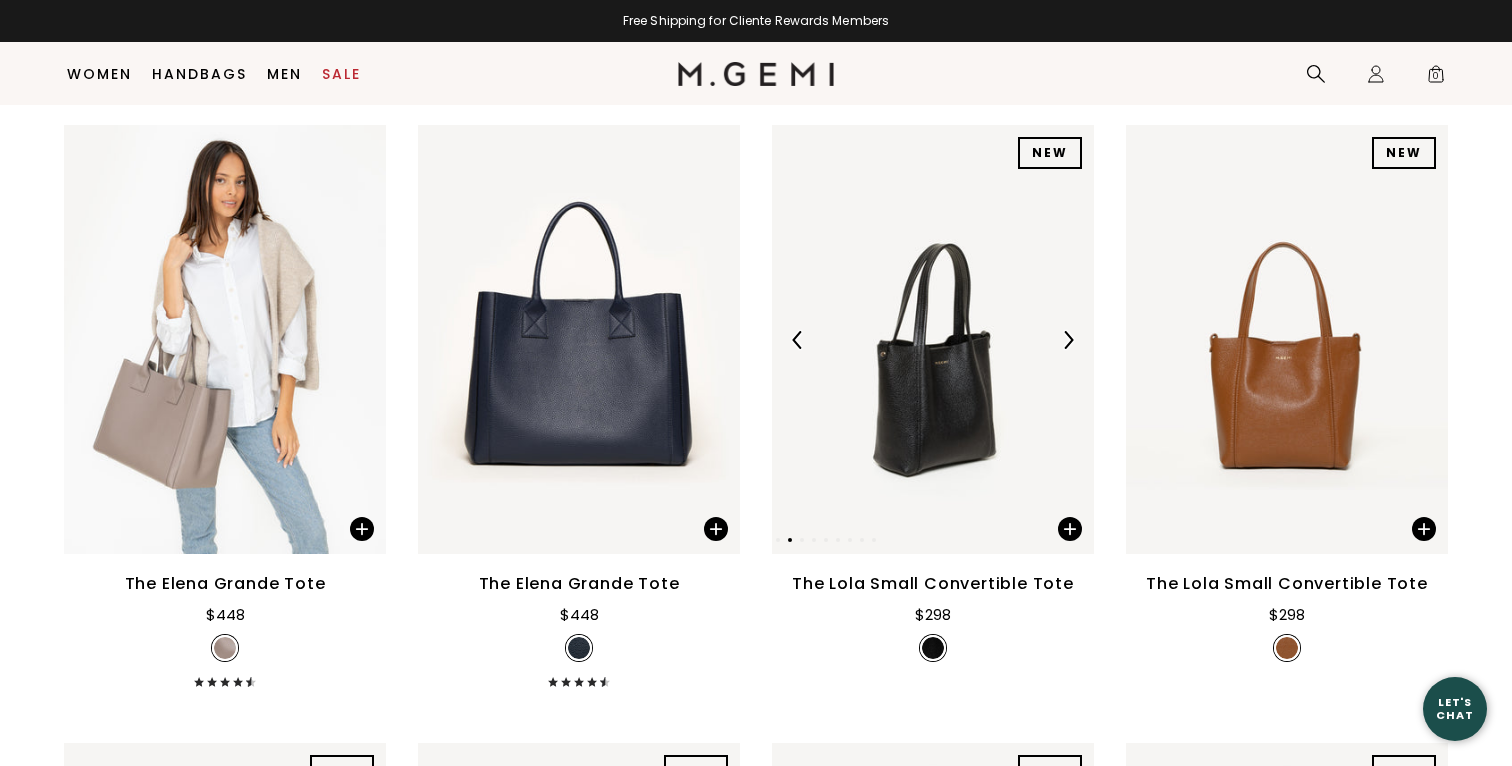 click at bounding box center [1068, 340] 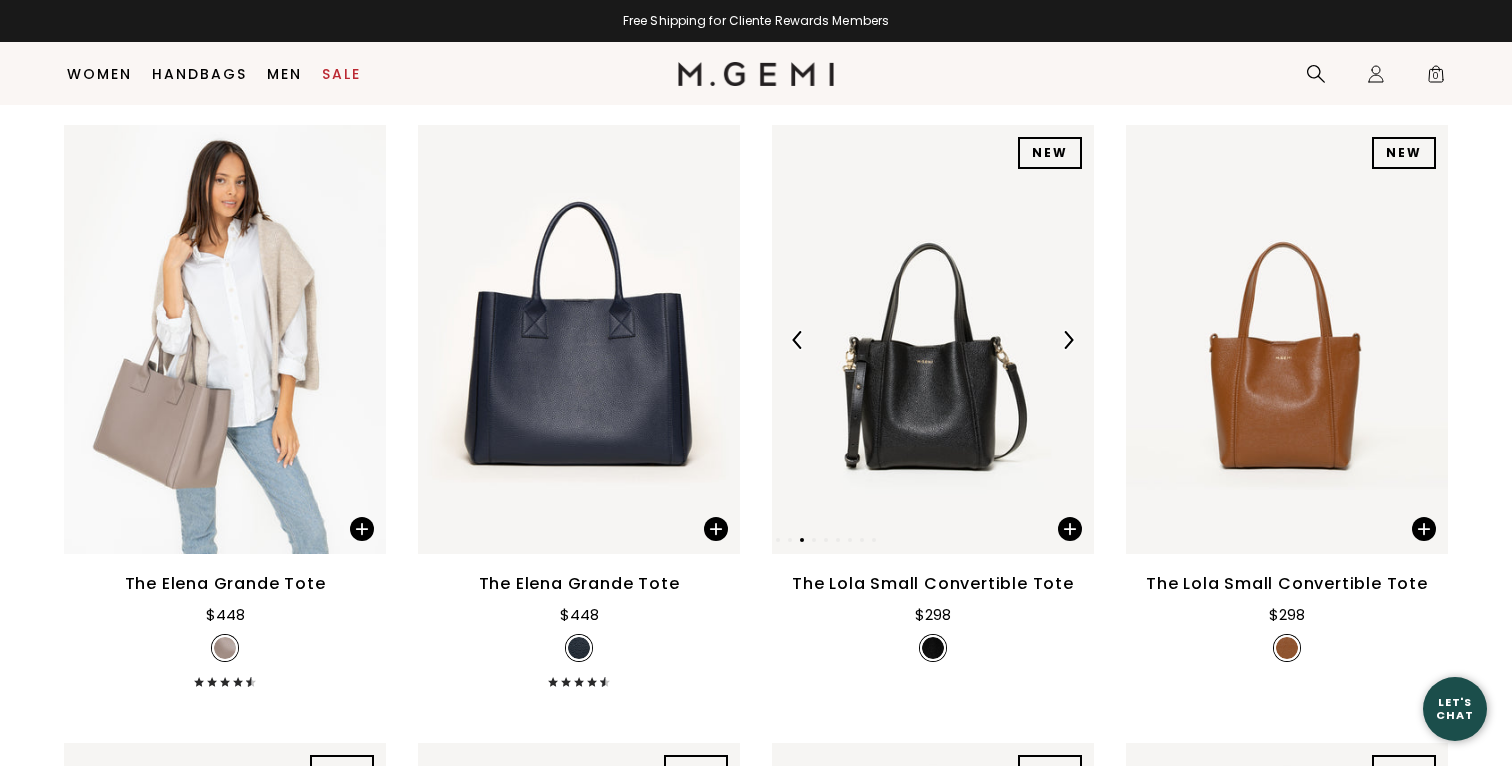 click at bounding box center (1068, 340) 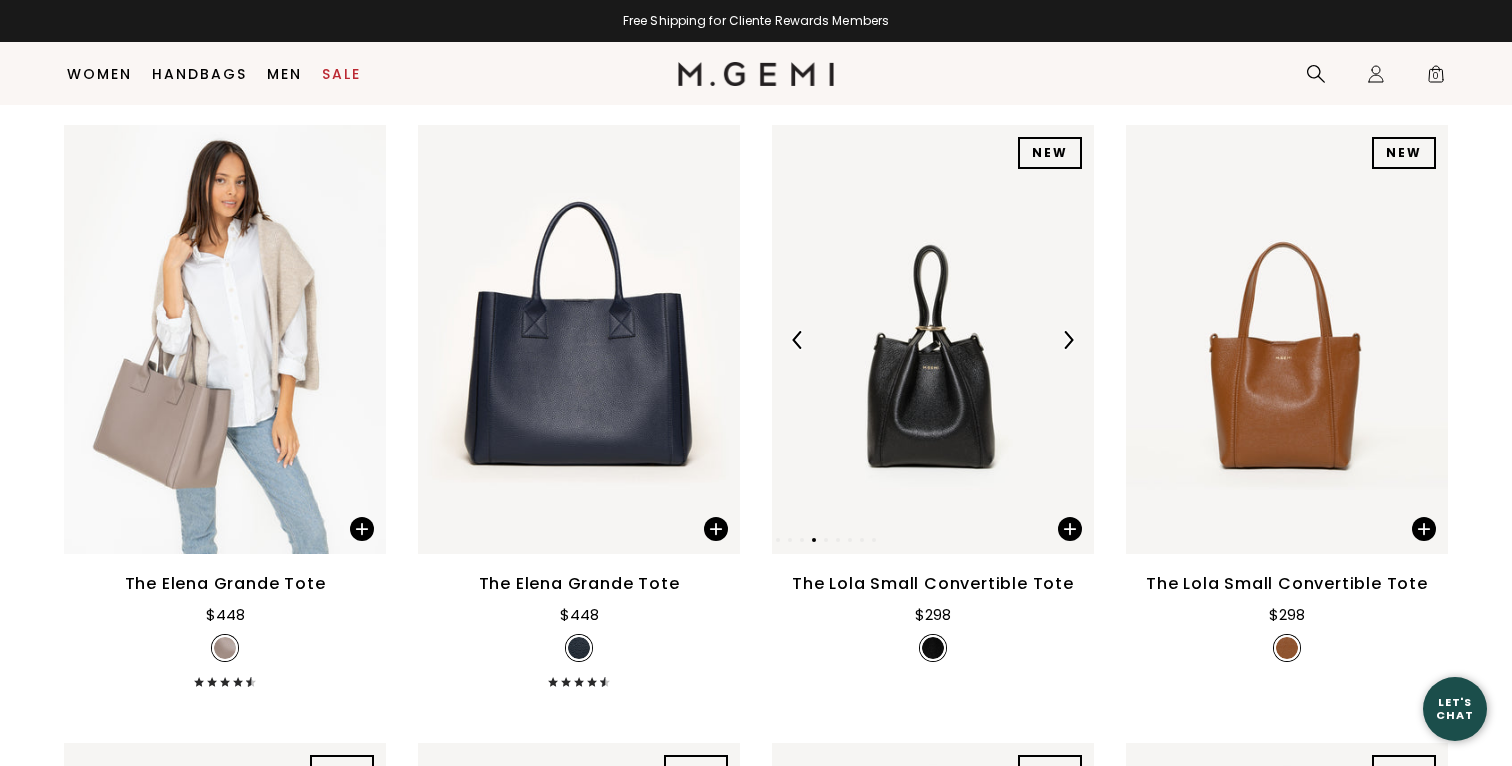 click at bounding box center [1068, 340] 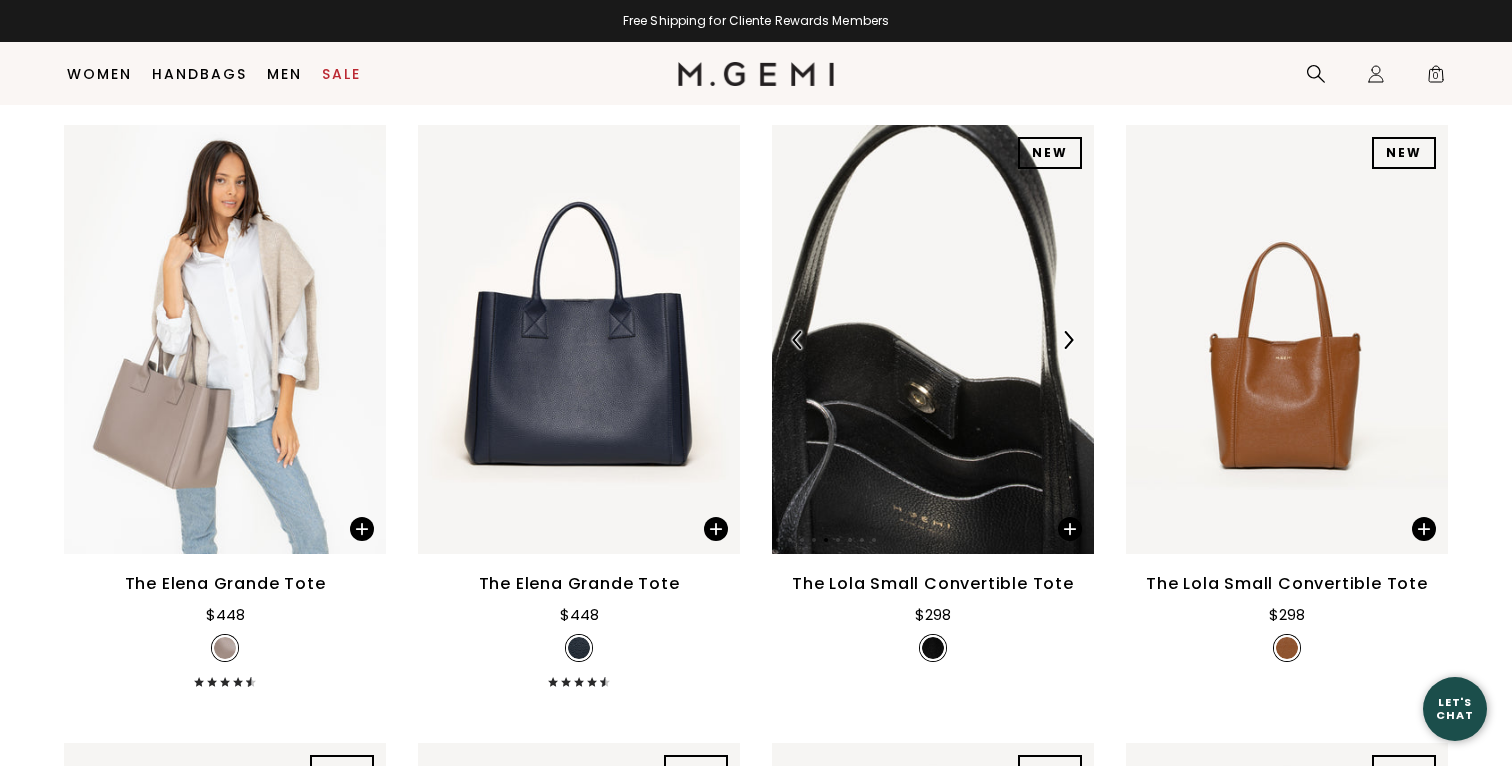 click at bounding box center [1068, 340] 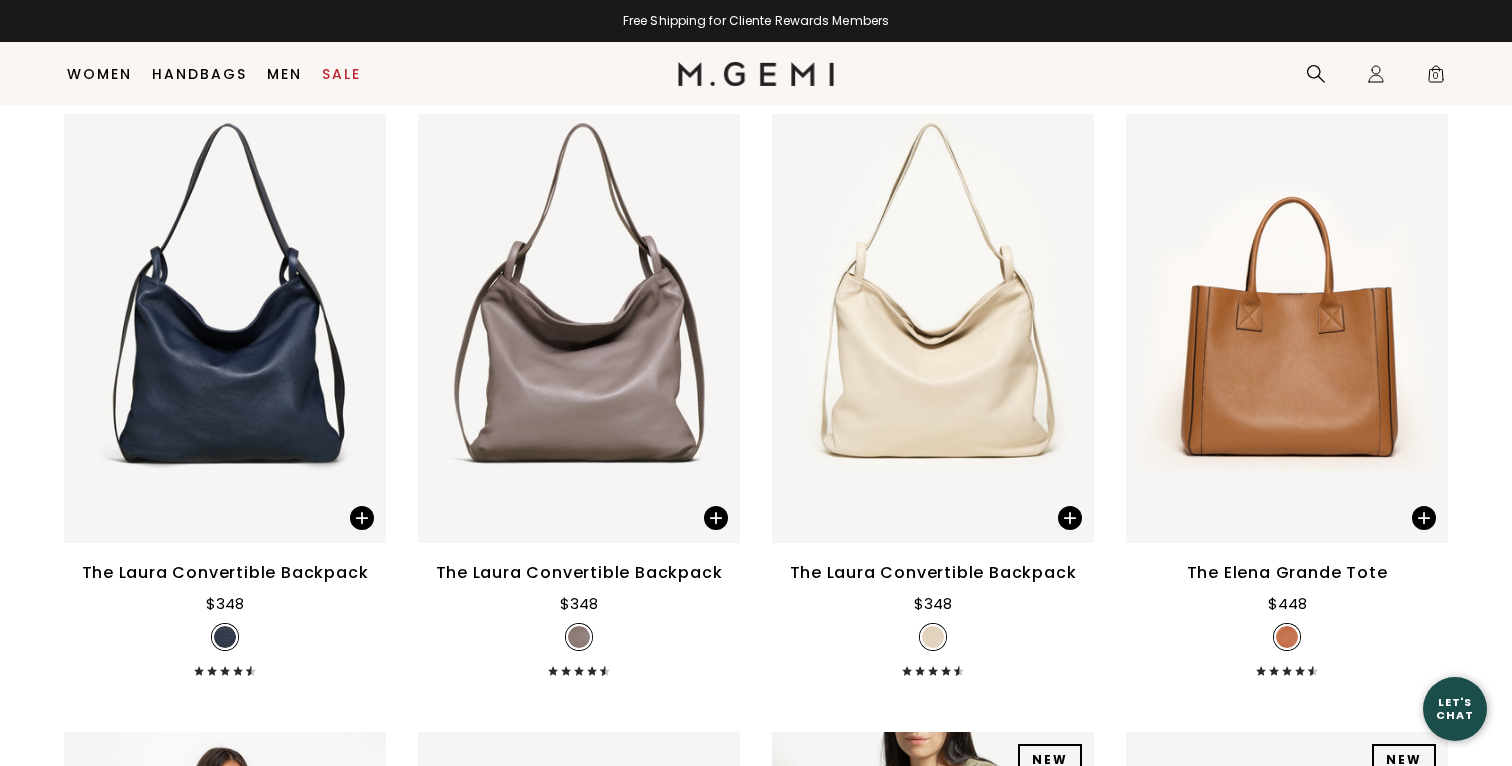 scroll, scrollTop: 3419, scrollLeft: 0, axis: vertical 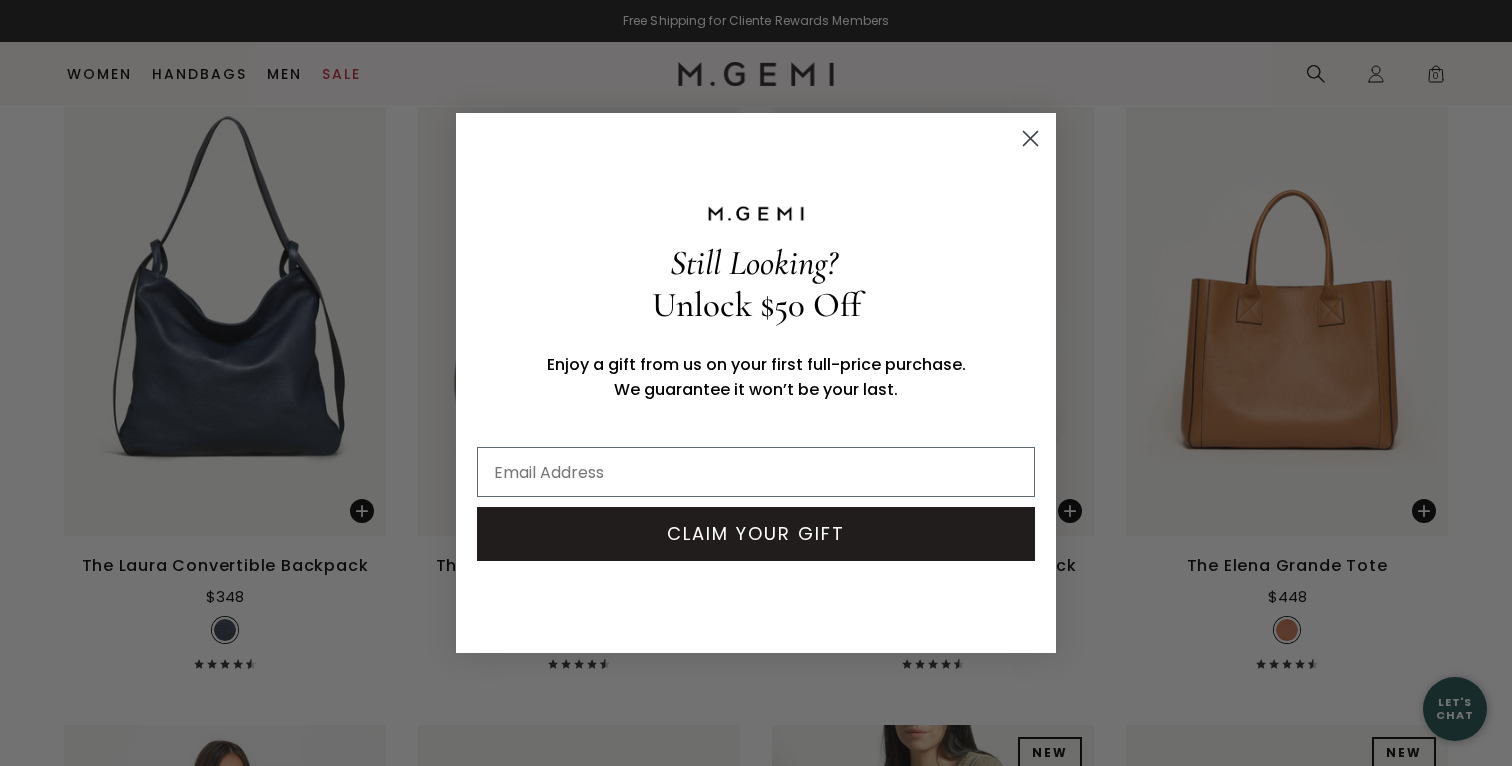click 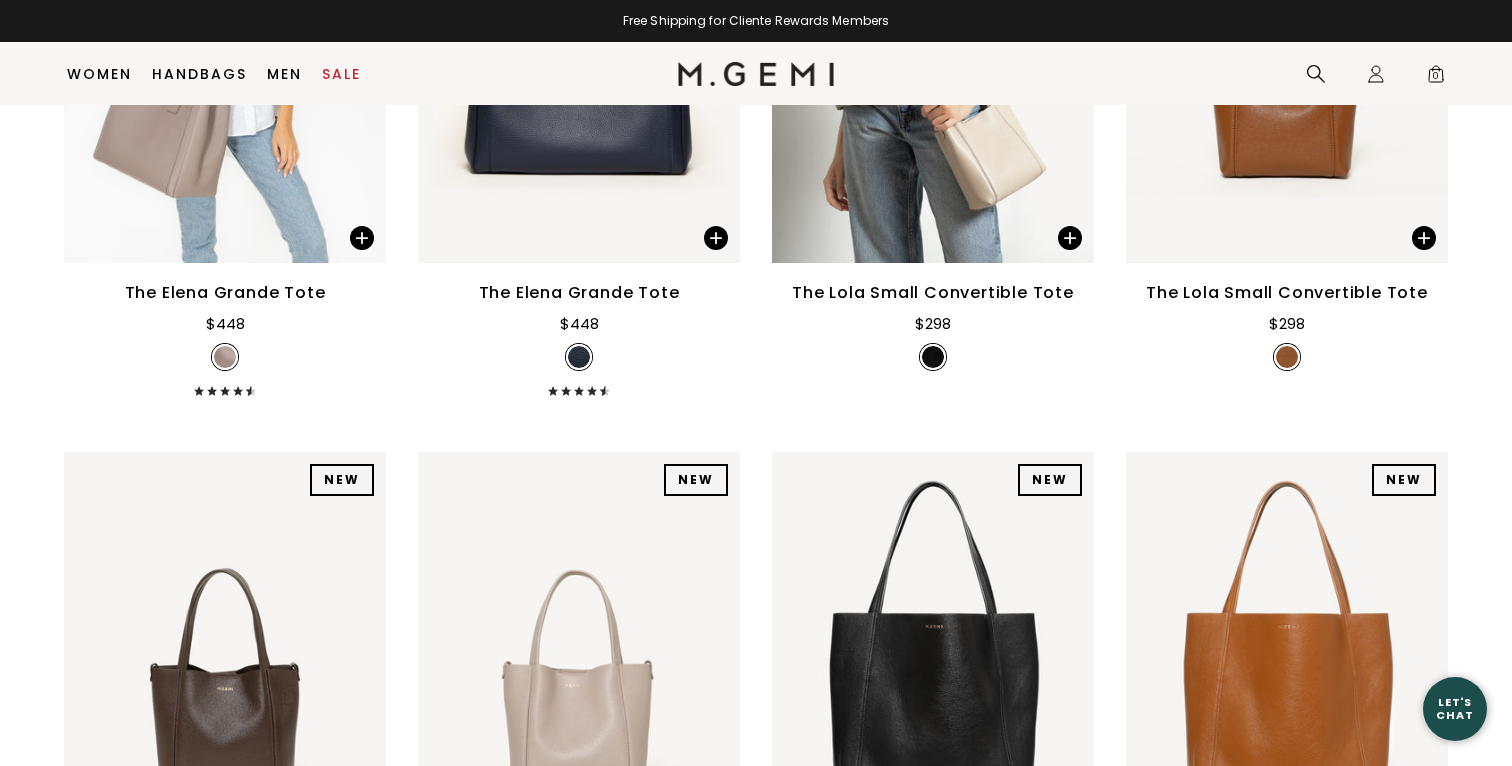 scroll, scrollTop: 4681, scrollLeft: 0, axis: vertical 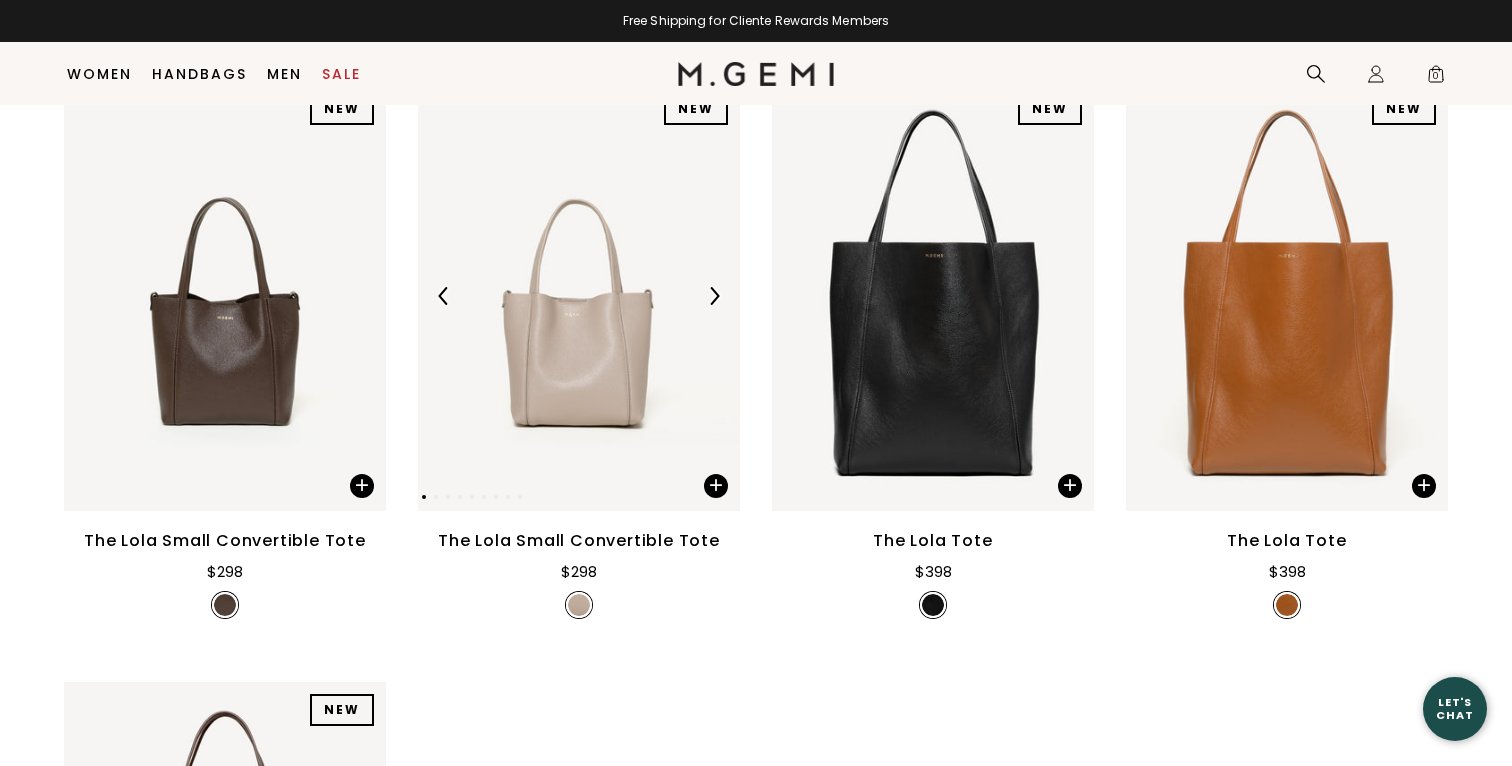 click at bounding box center [714, 296] 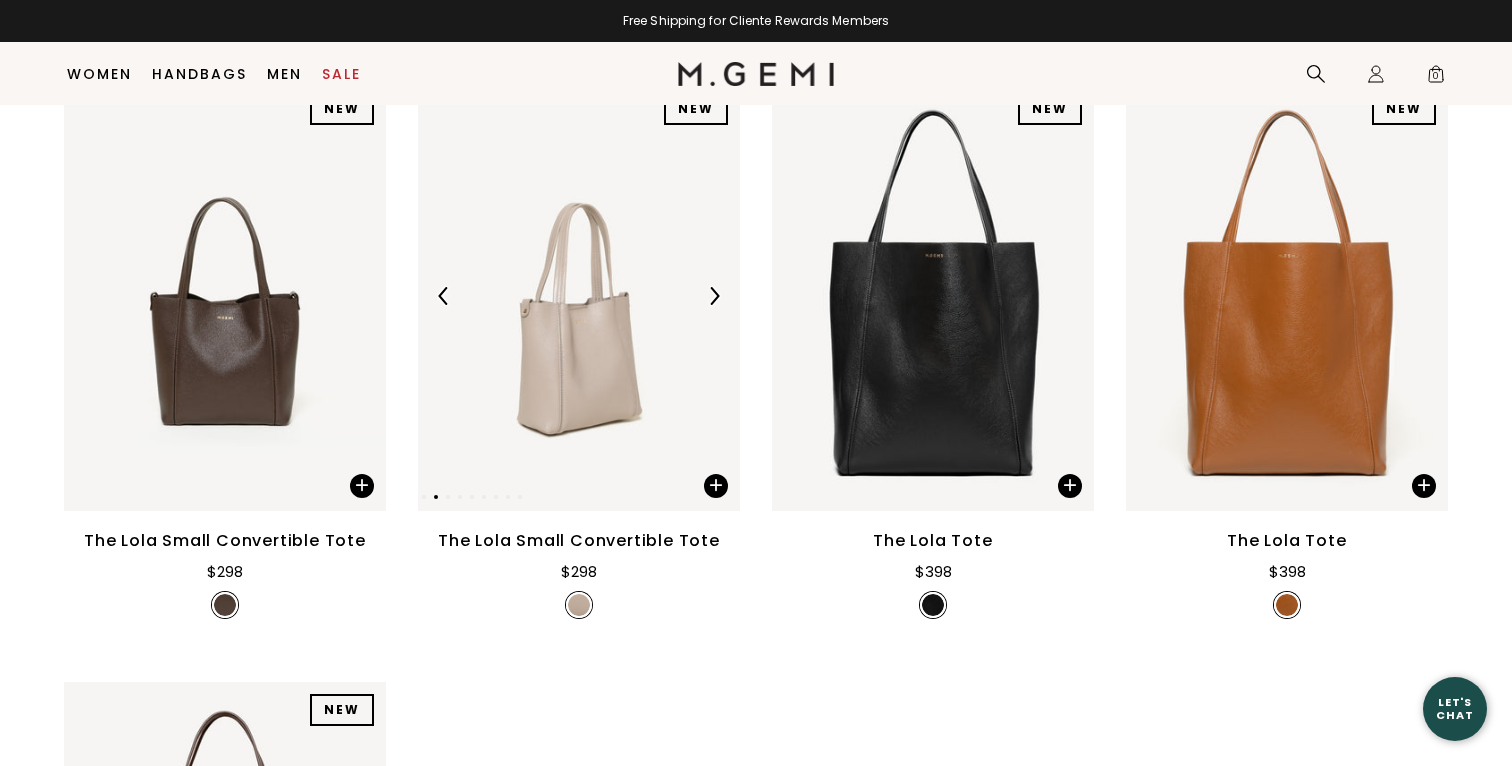 click at bounding box center [714, 296] 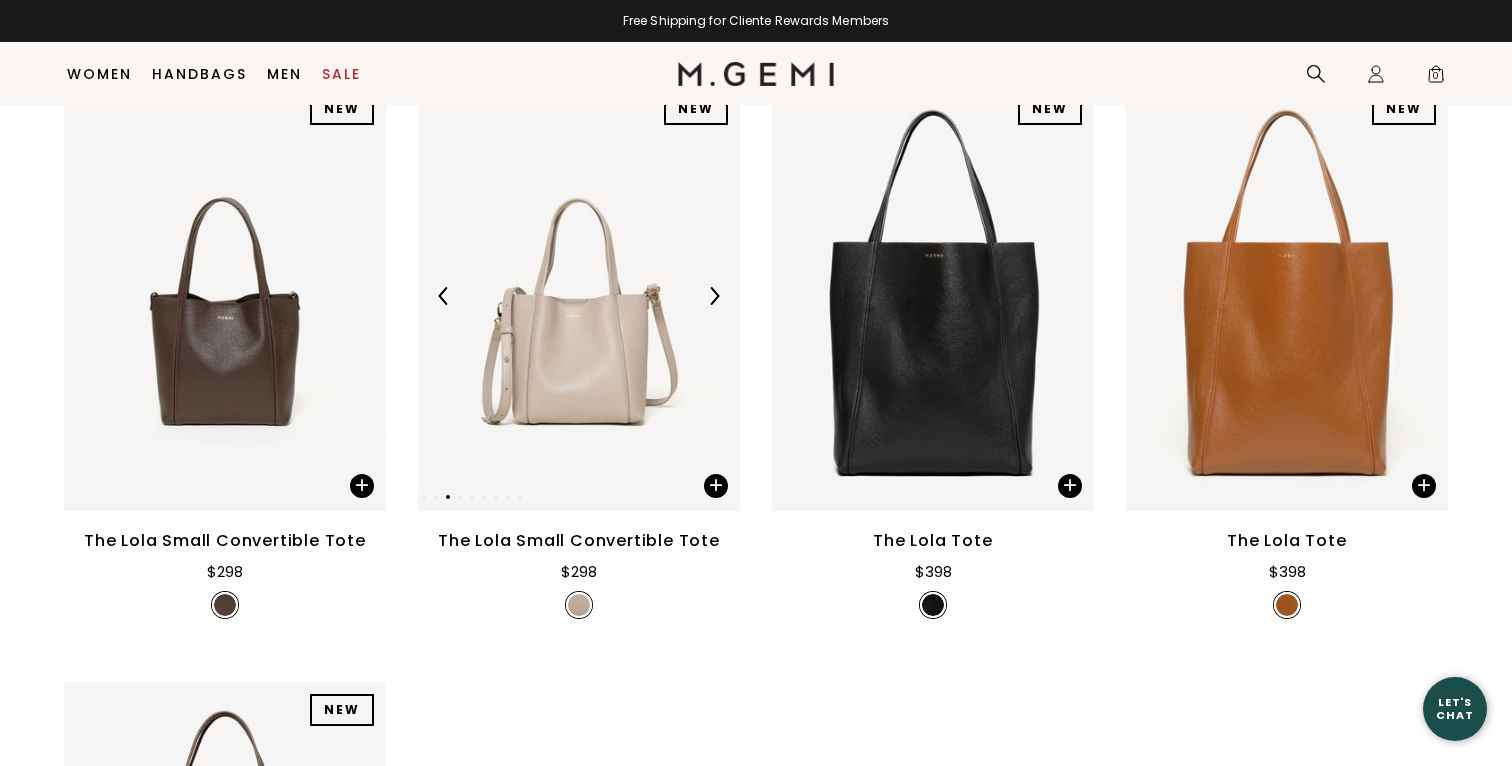 click at bounding box center [714, 296] 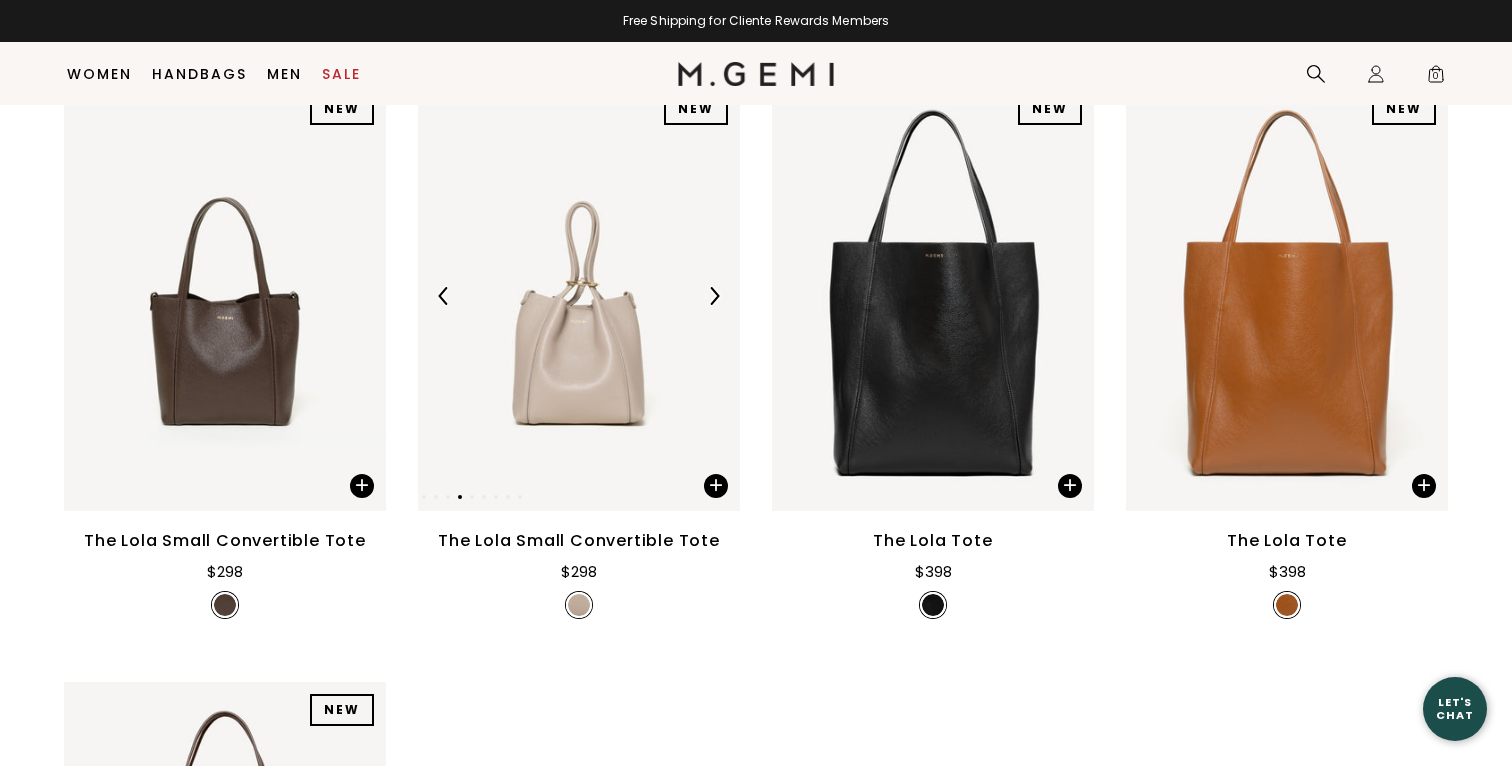 click at bounding box center [714, 296] 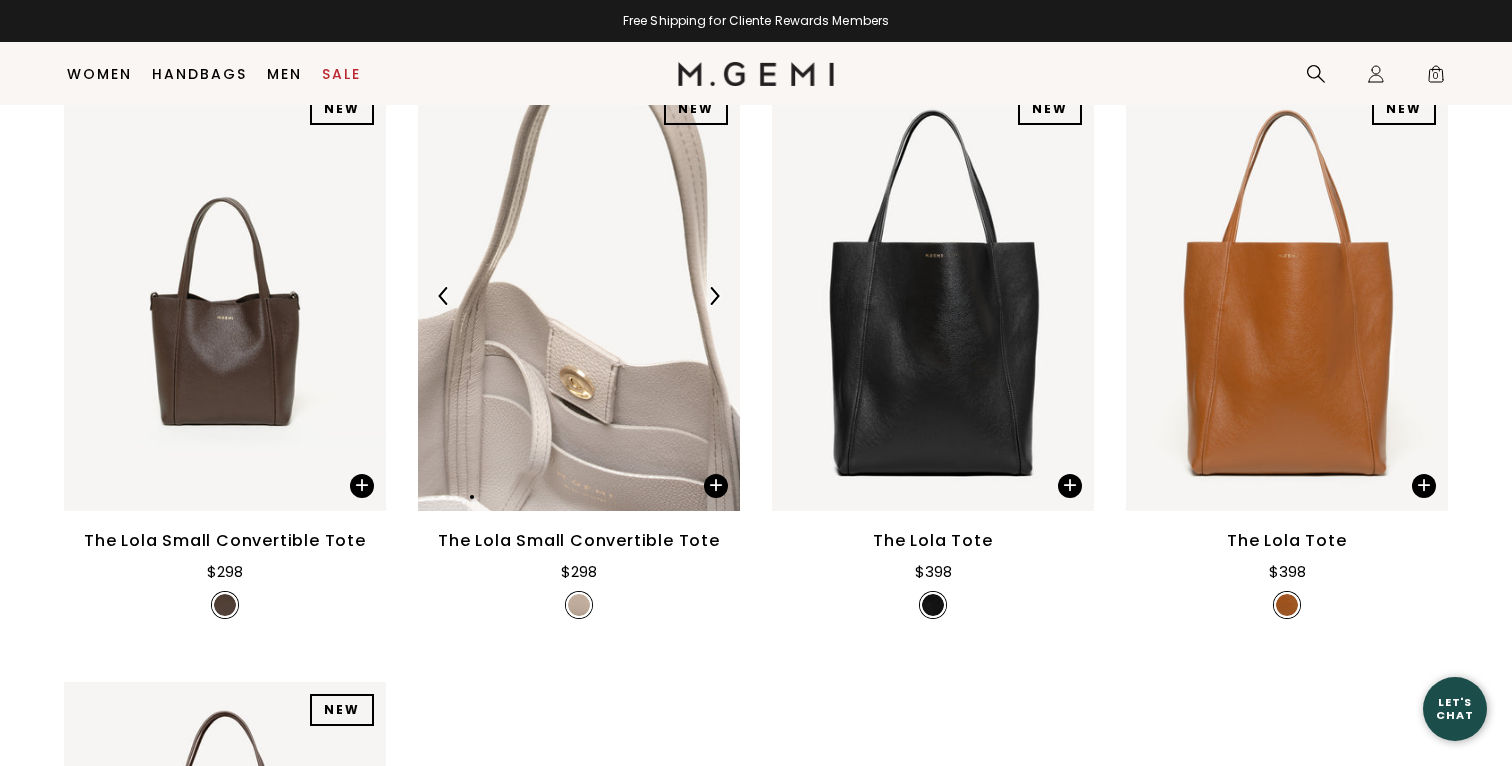 click at bounding box center [714, 296] 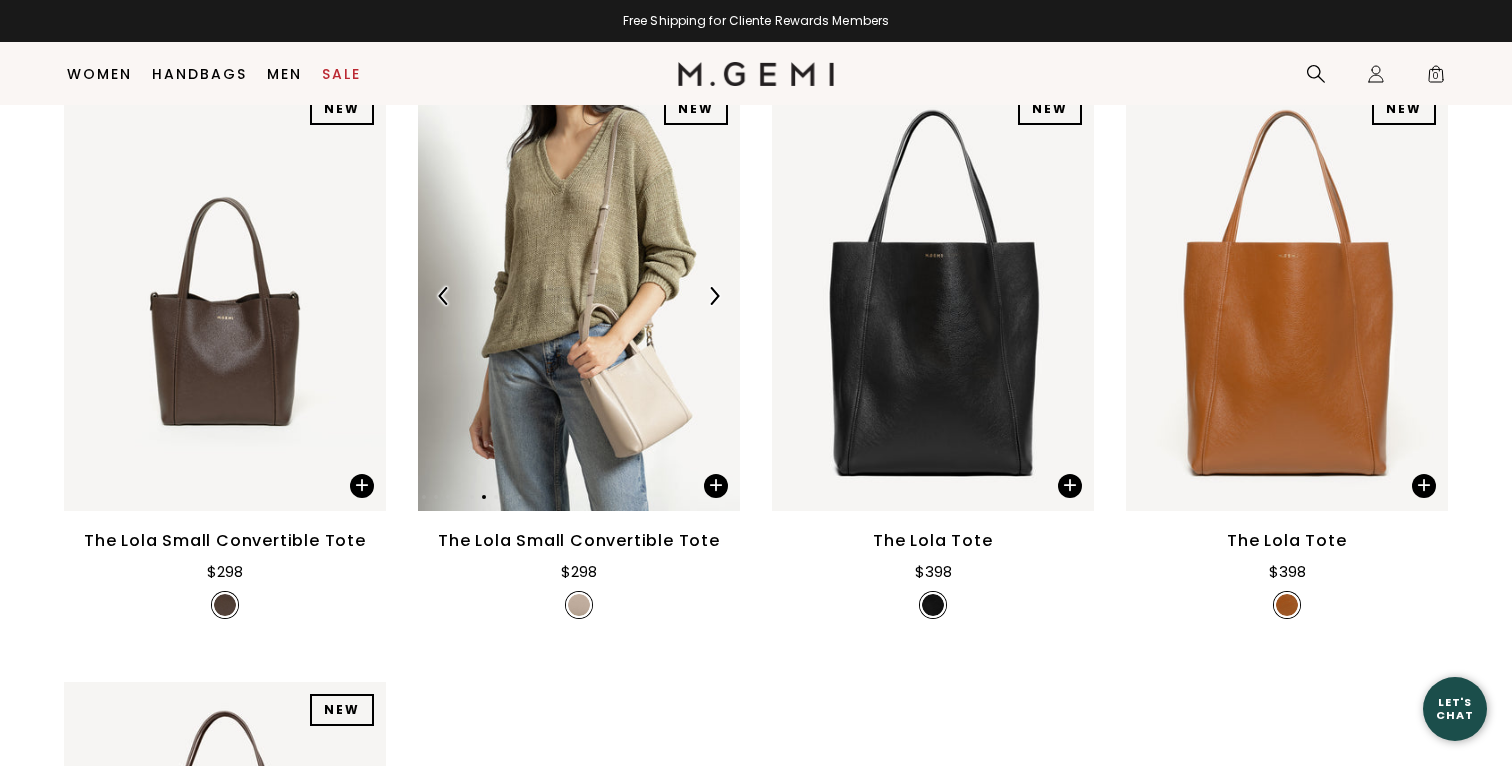 click at bounding box center (714, 296) 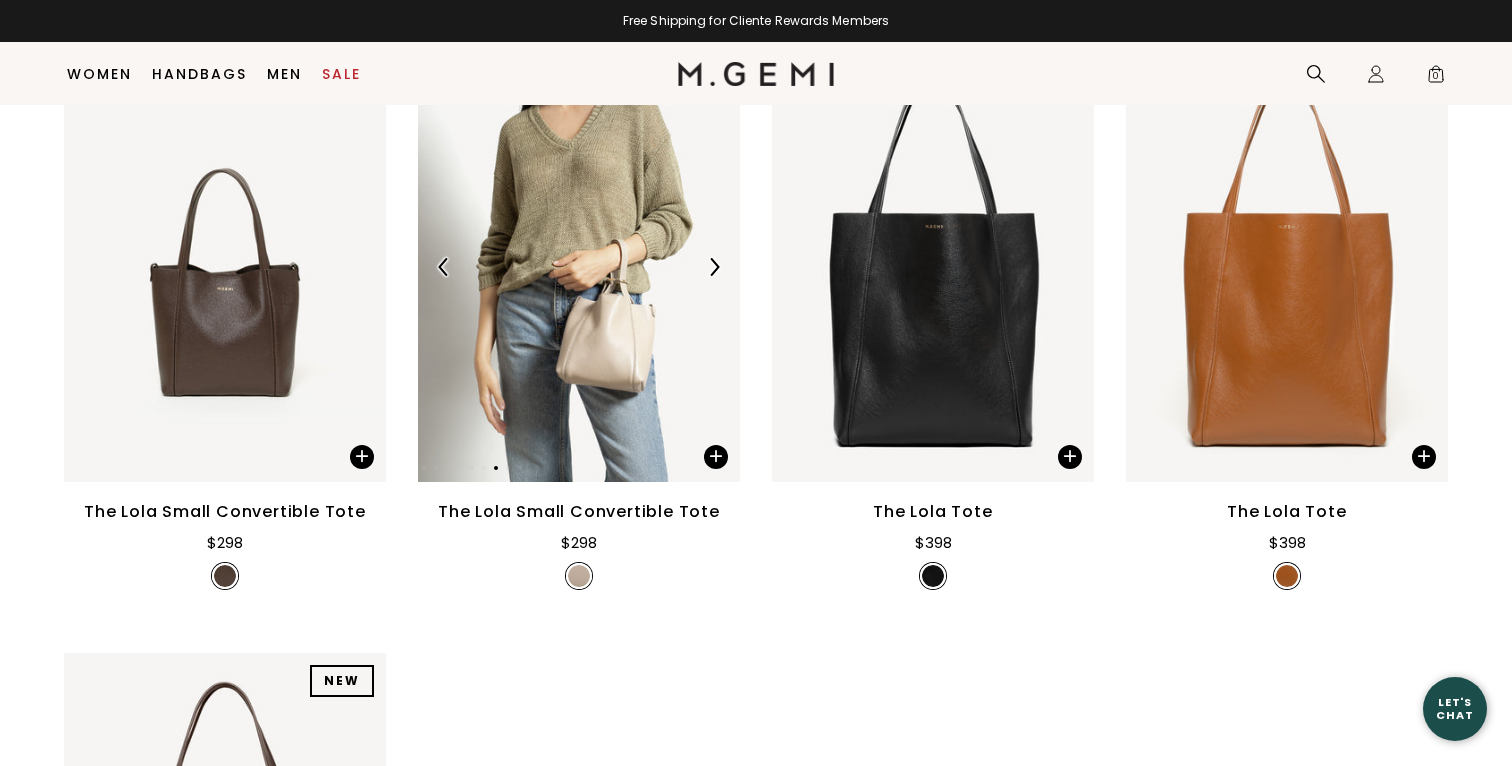 scroll, scrollTop: 4712, scrollLeft: 0, axis: vertical 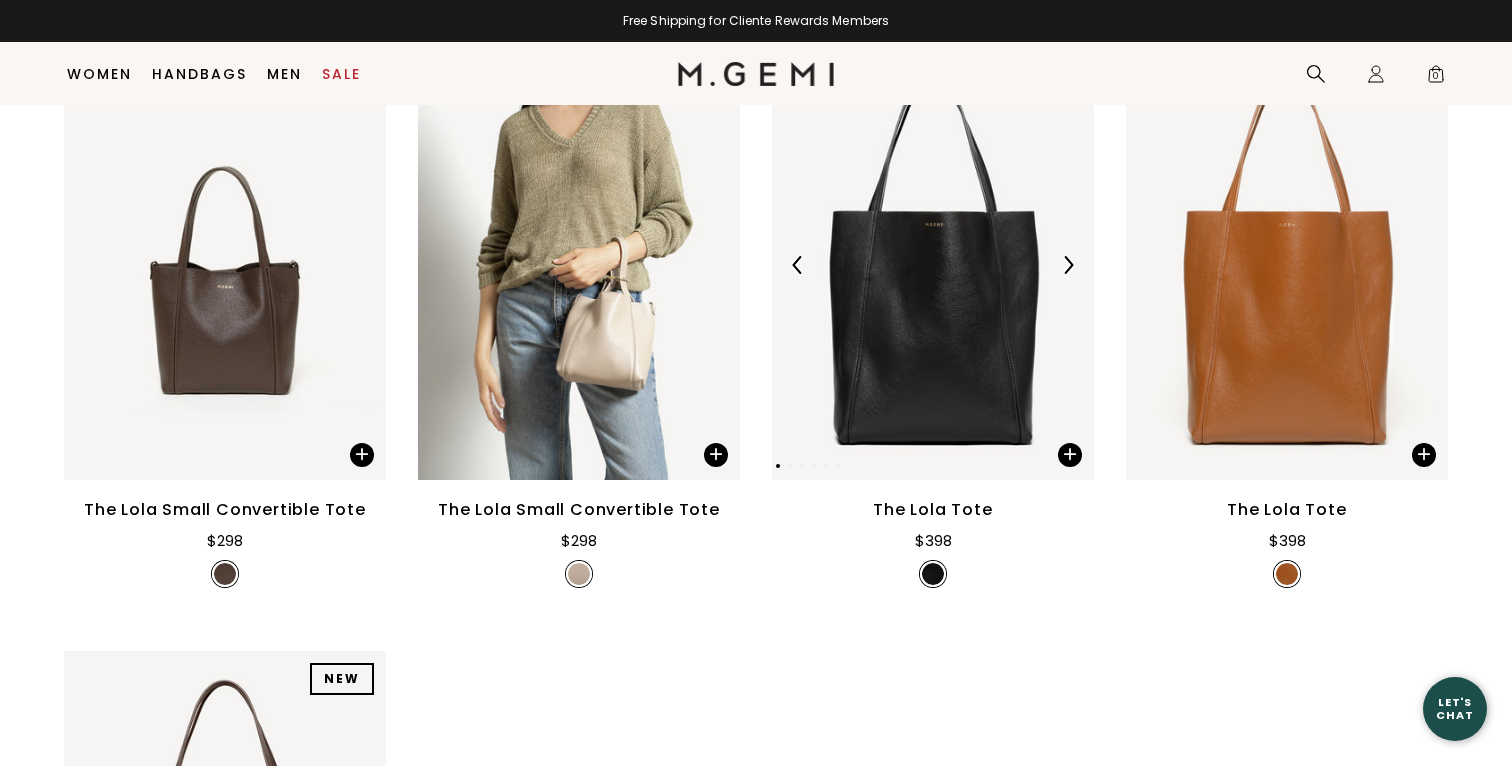 click at bounding box center (1068, 265) 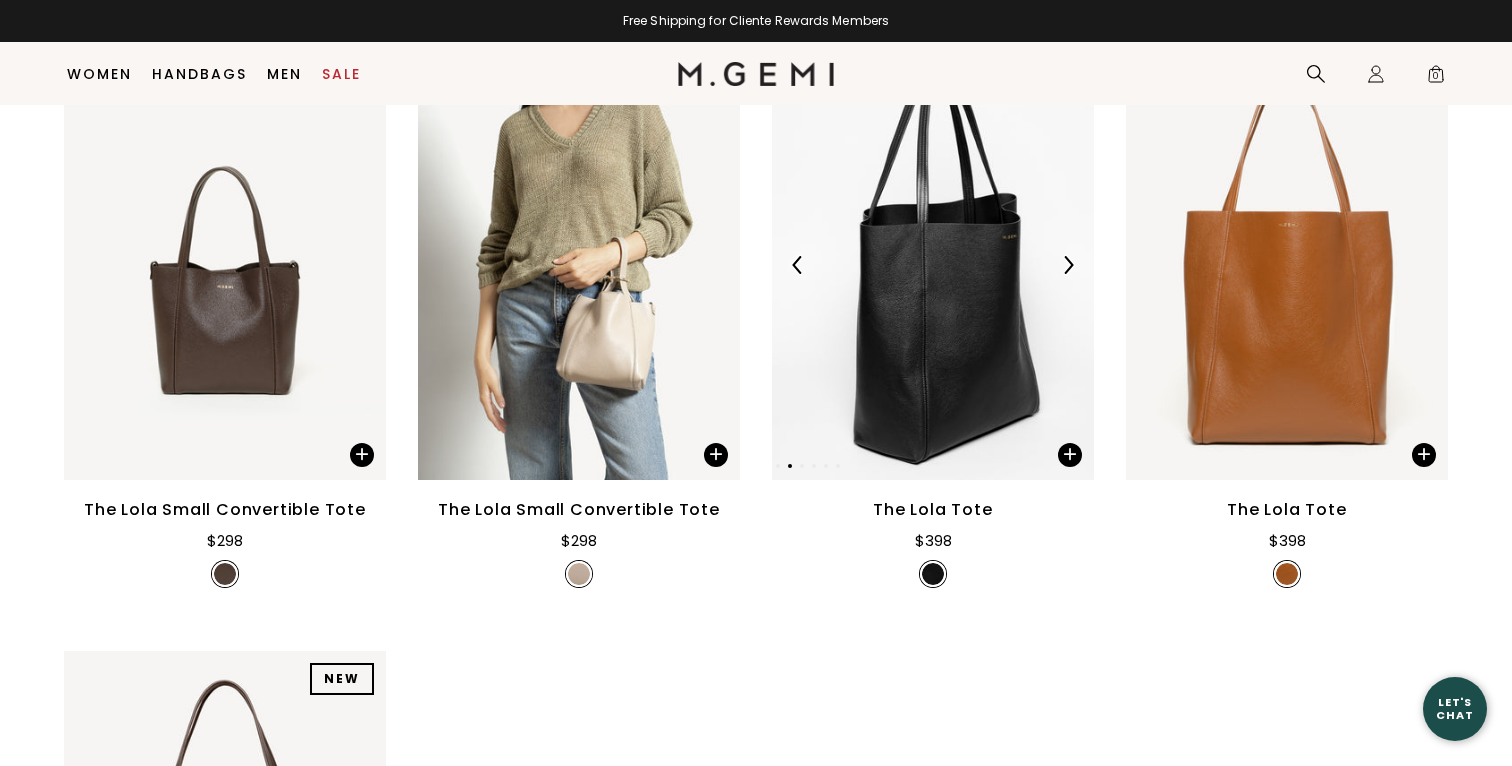 click at bounding box center (1068, 265) 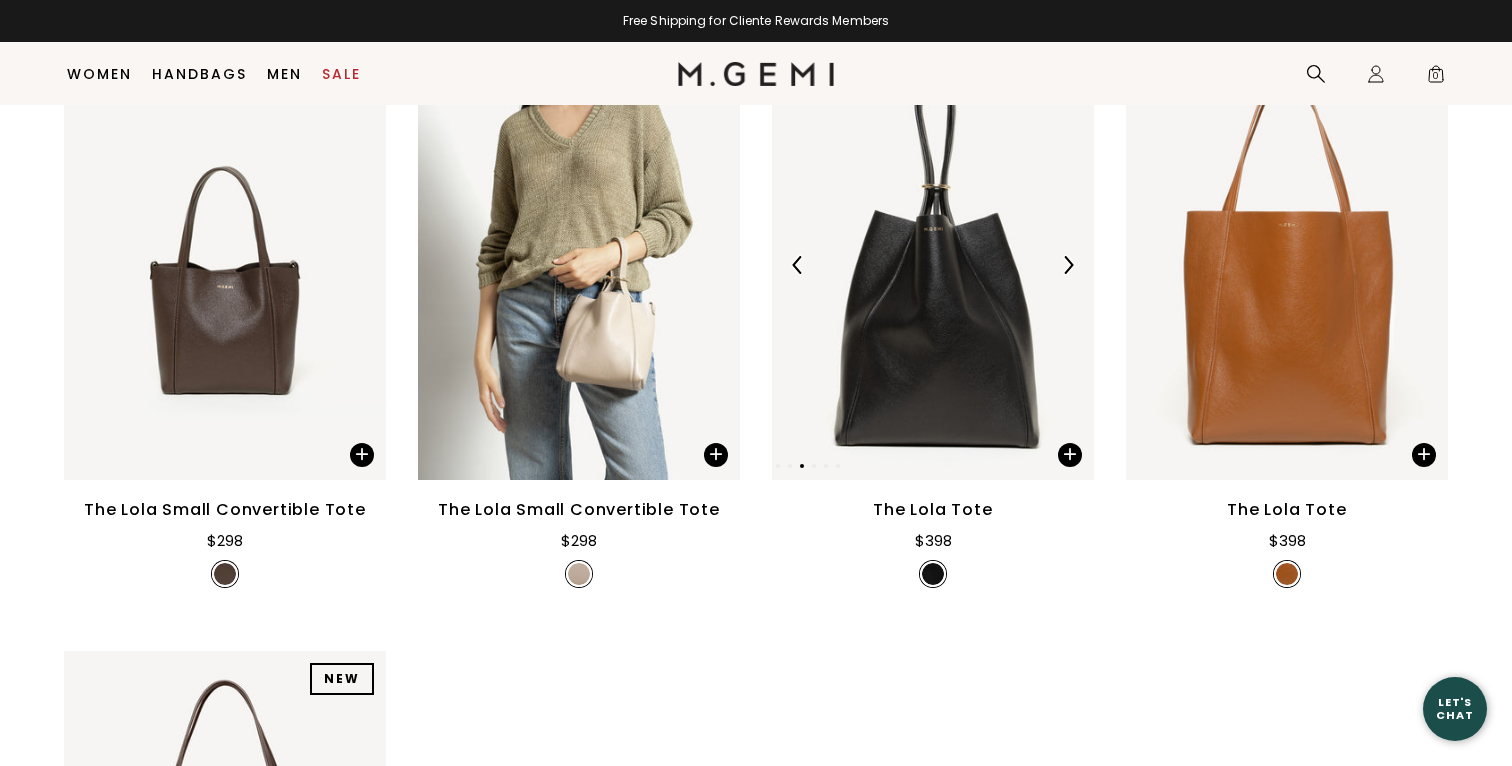click at bounding box center [1068, 265] 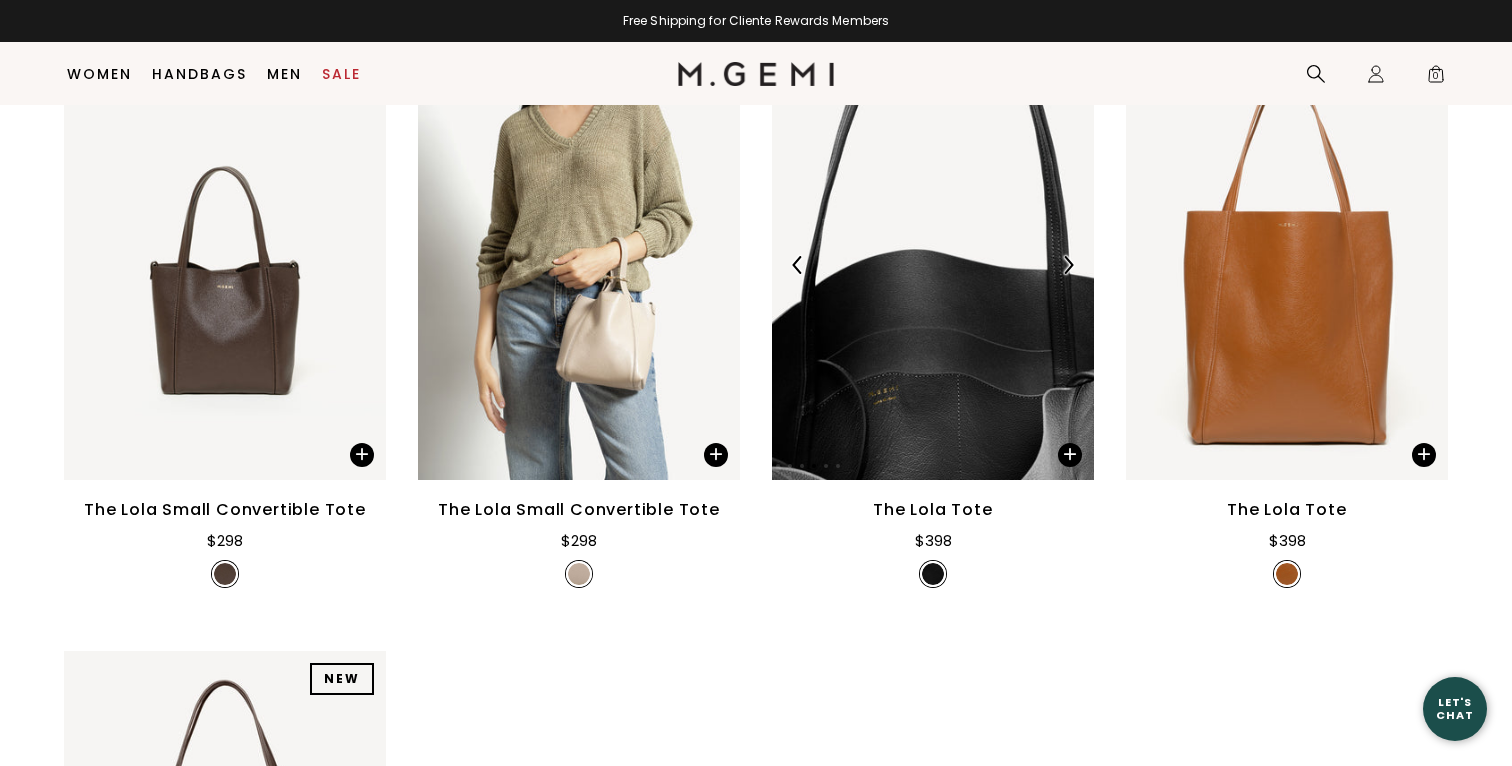 click at bounding box center (1068, 265) 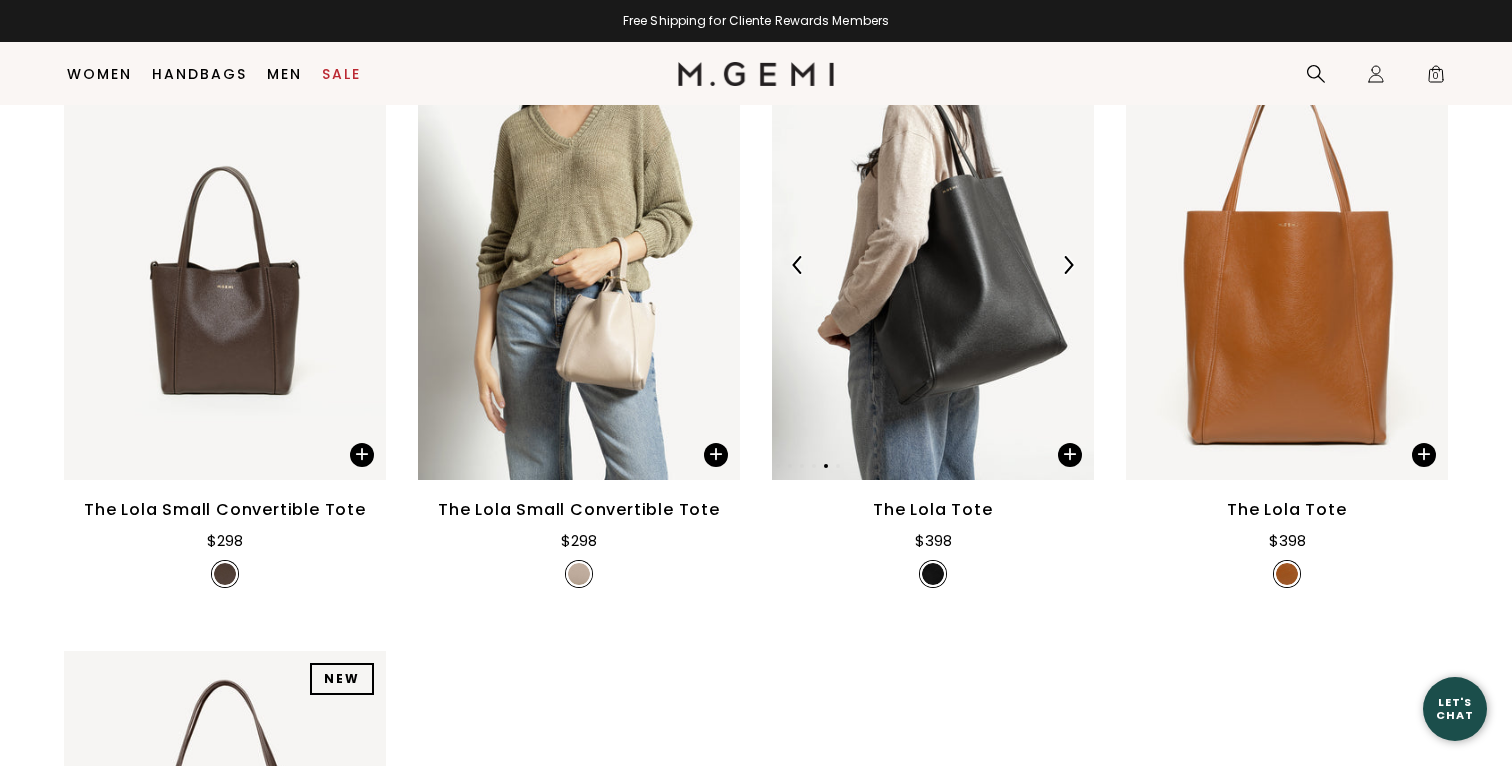 click at bounding box center (1068, 265) 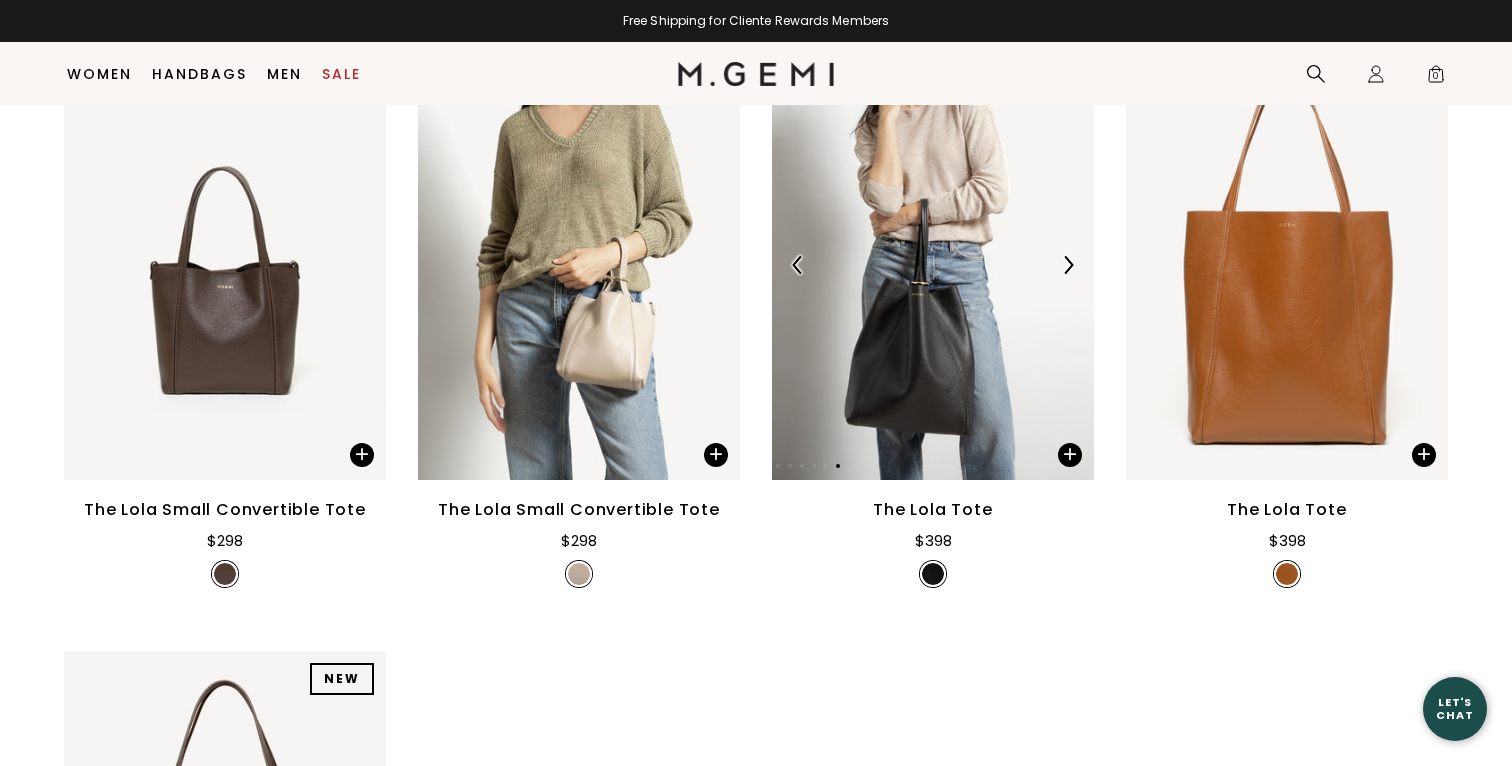 click at bounding box center [1068, 265] 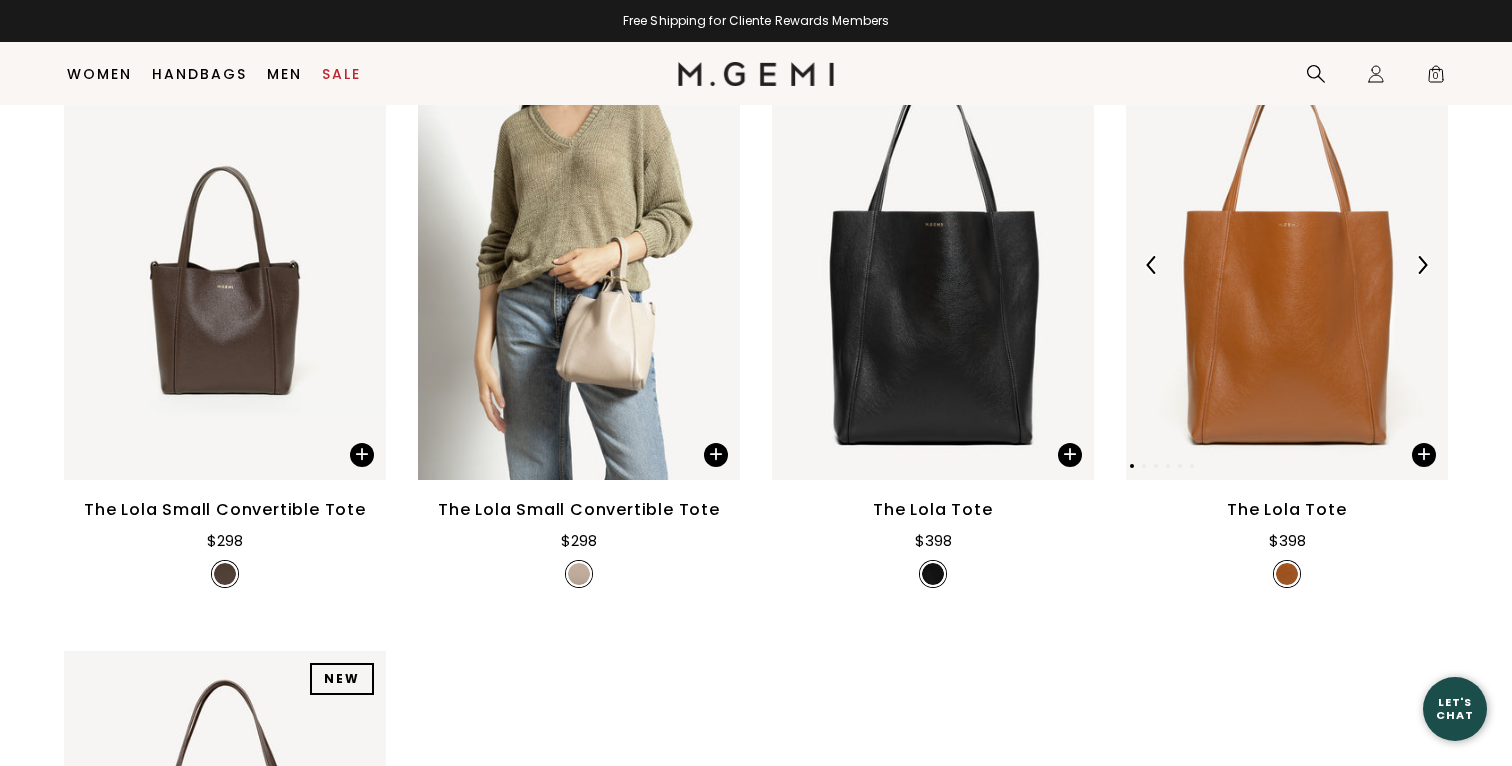 click at bounding box center [1422, 265] 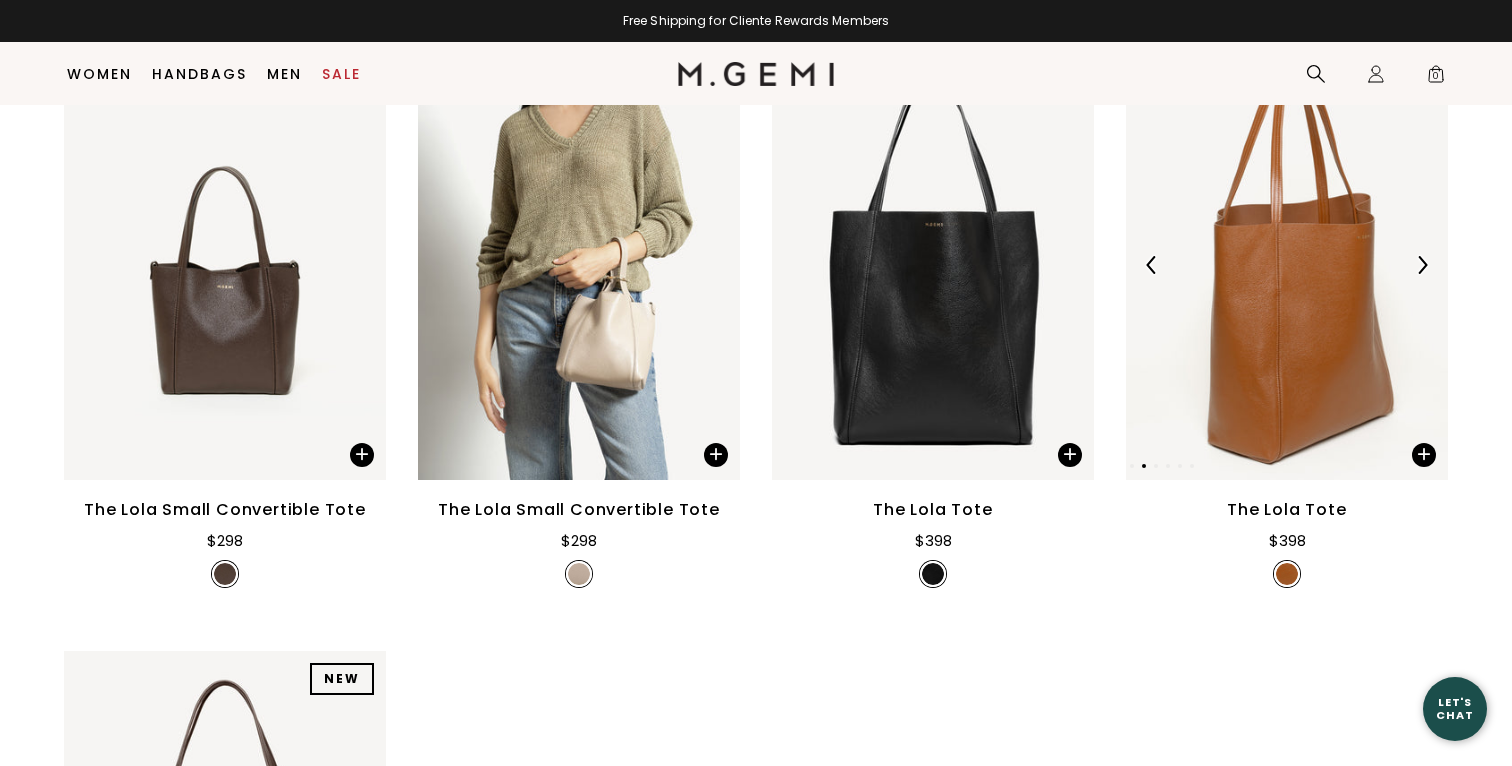 click at bounding box center [1422, 265] 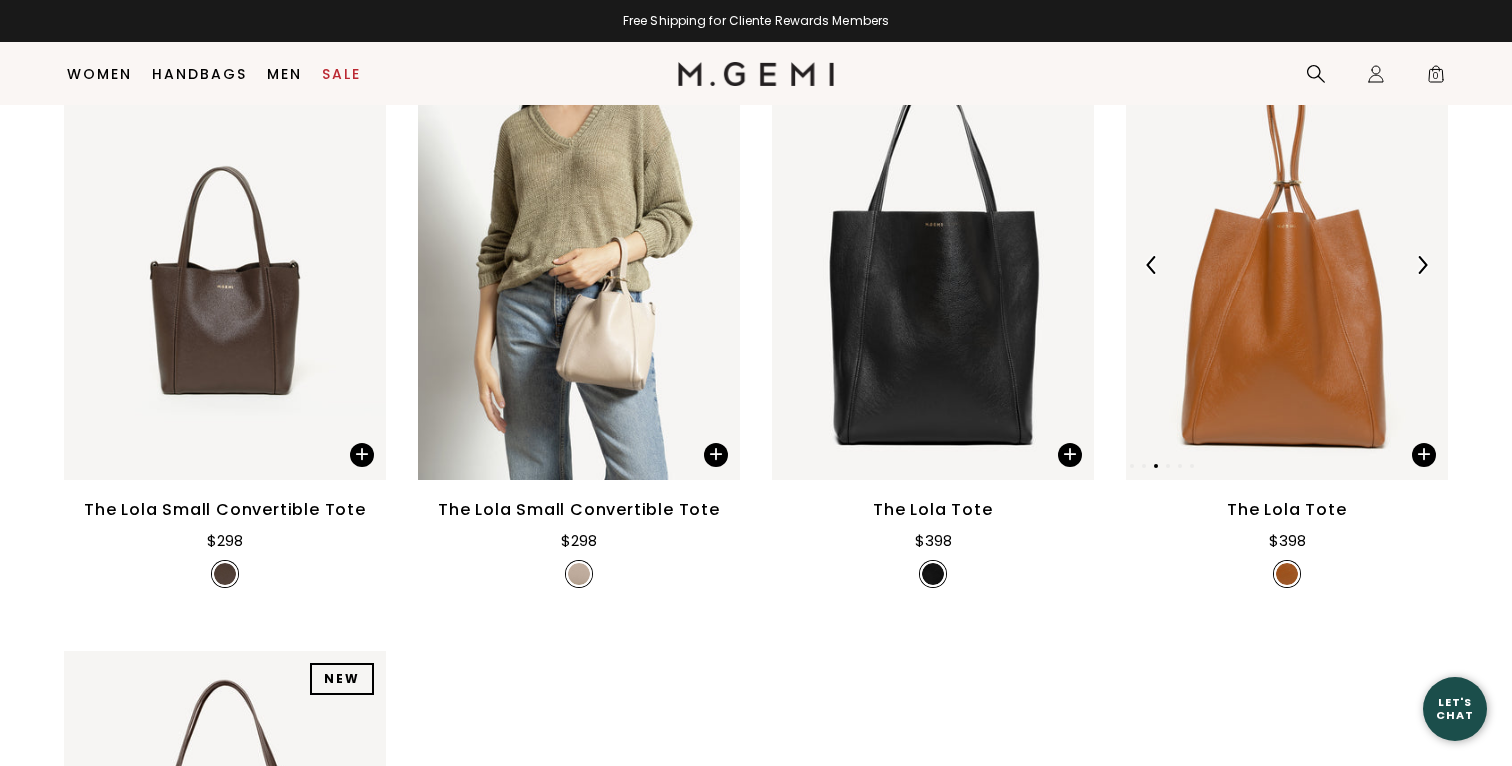 click at bounding box center [1422, 265] 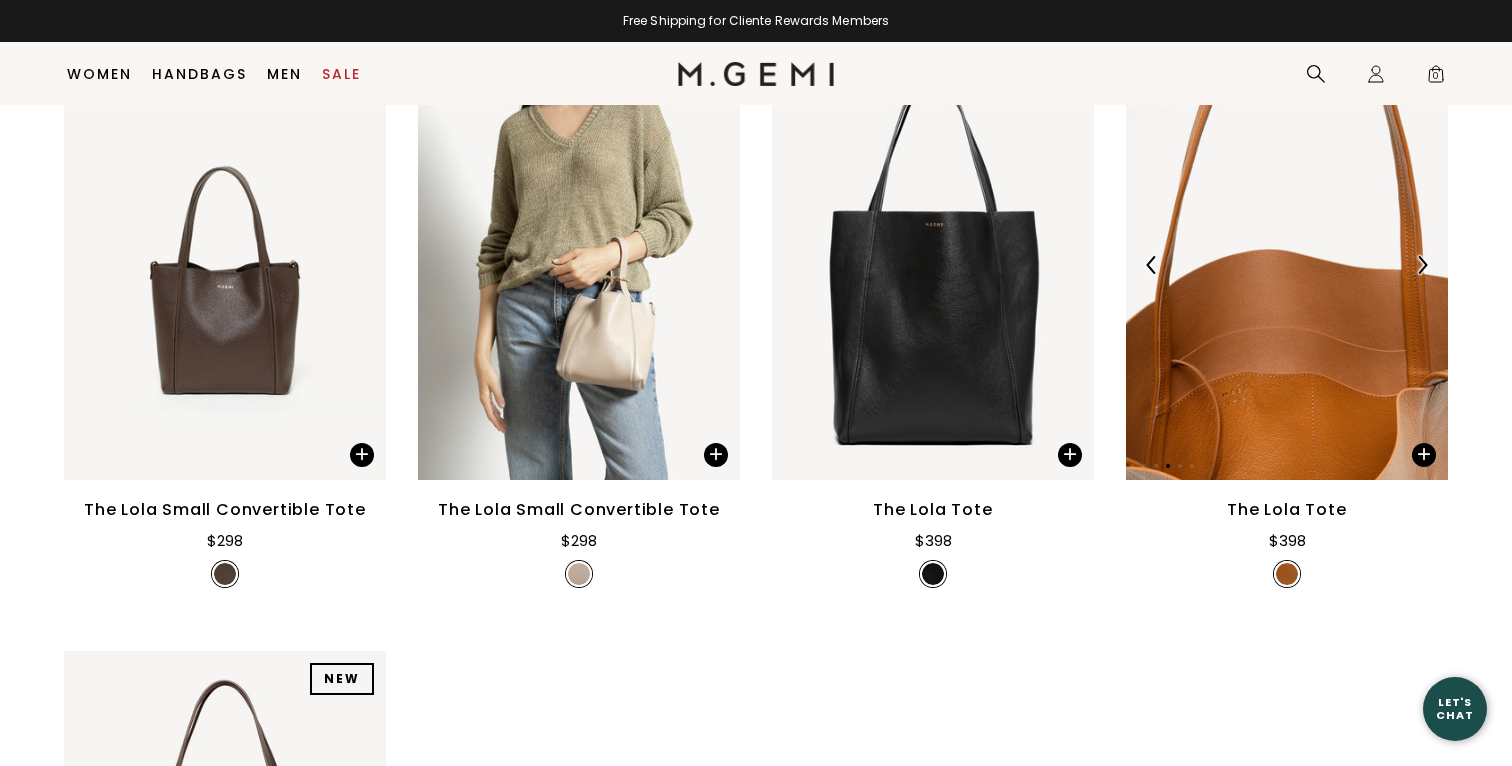 click at bounding box center [1422, 265] 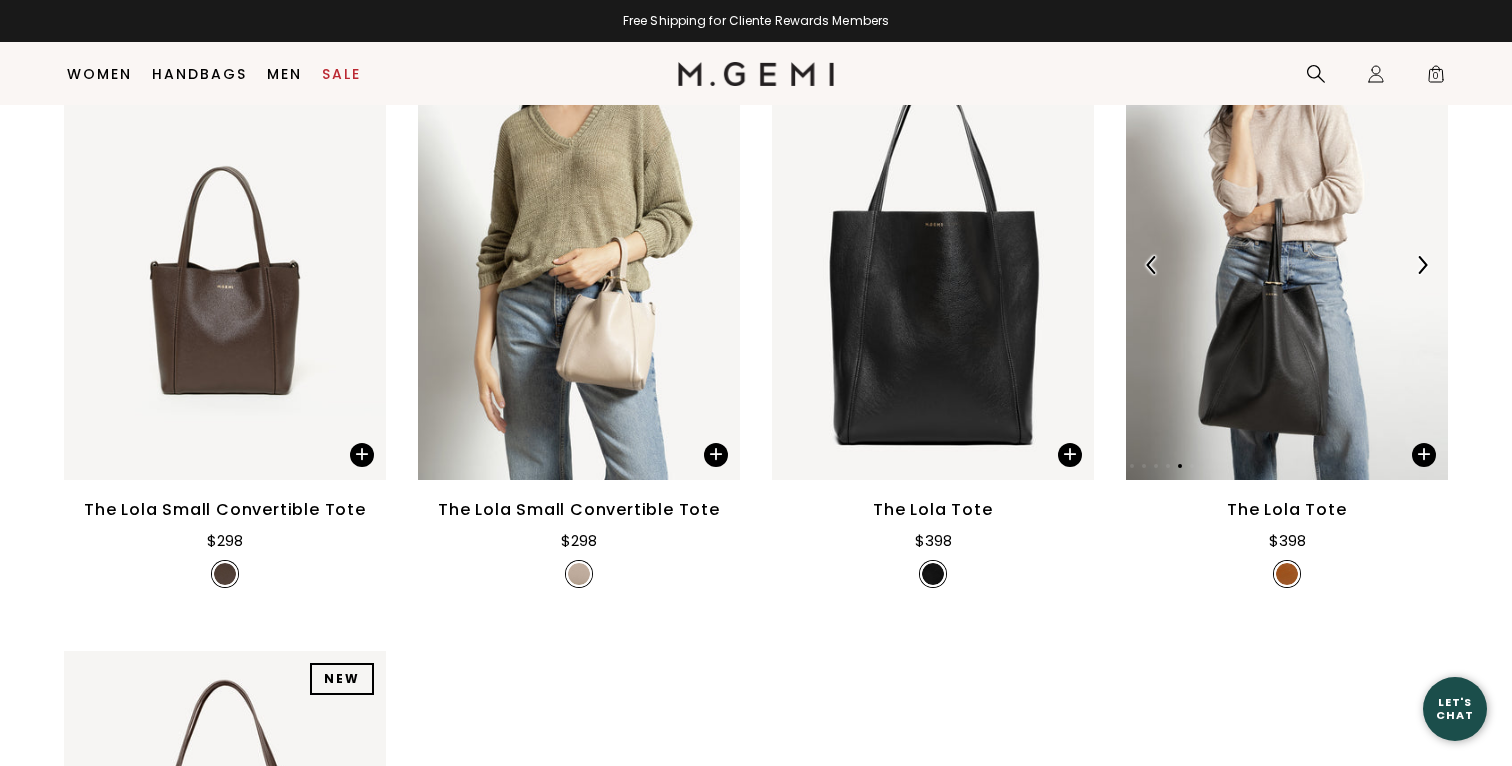 click at bounding box center [1422, 265] 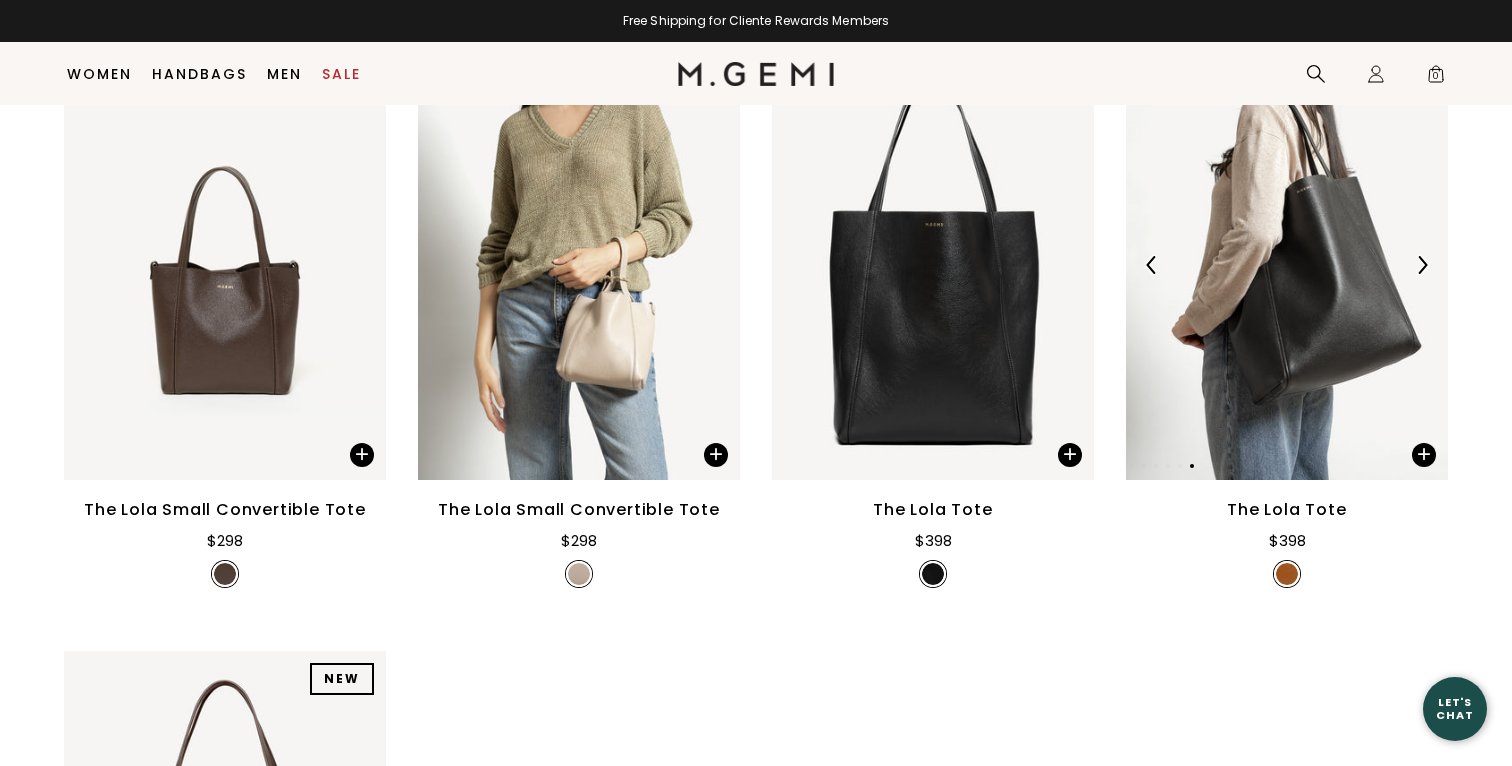 click at bounding box center (1422, 265) 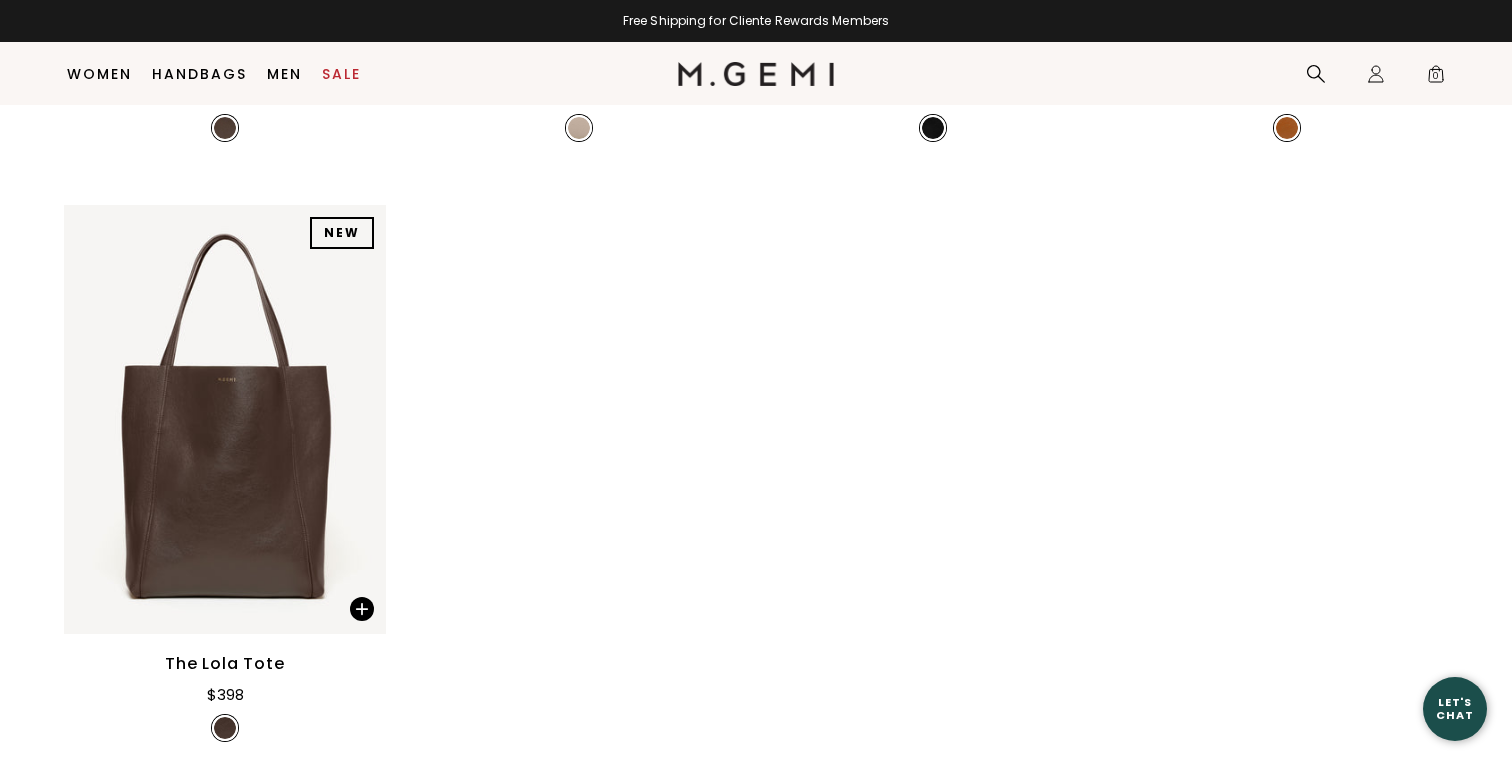scroll, scrollTop: 5162, scrollLeft: 0, axis: vertical 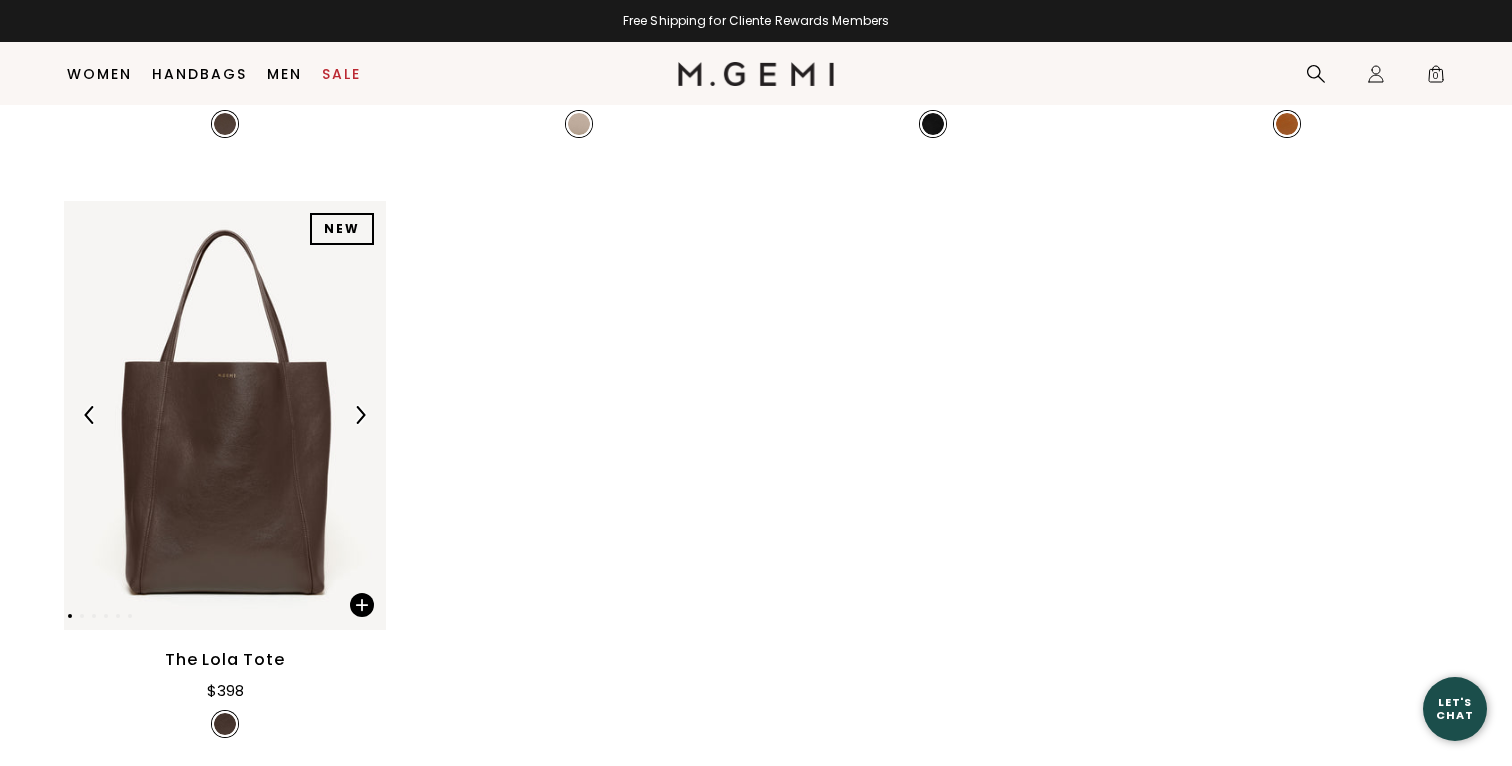 click at bounding box center (360, 415) 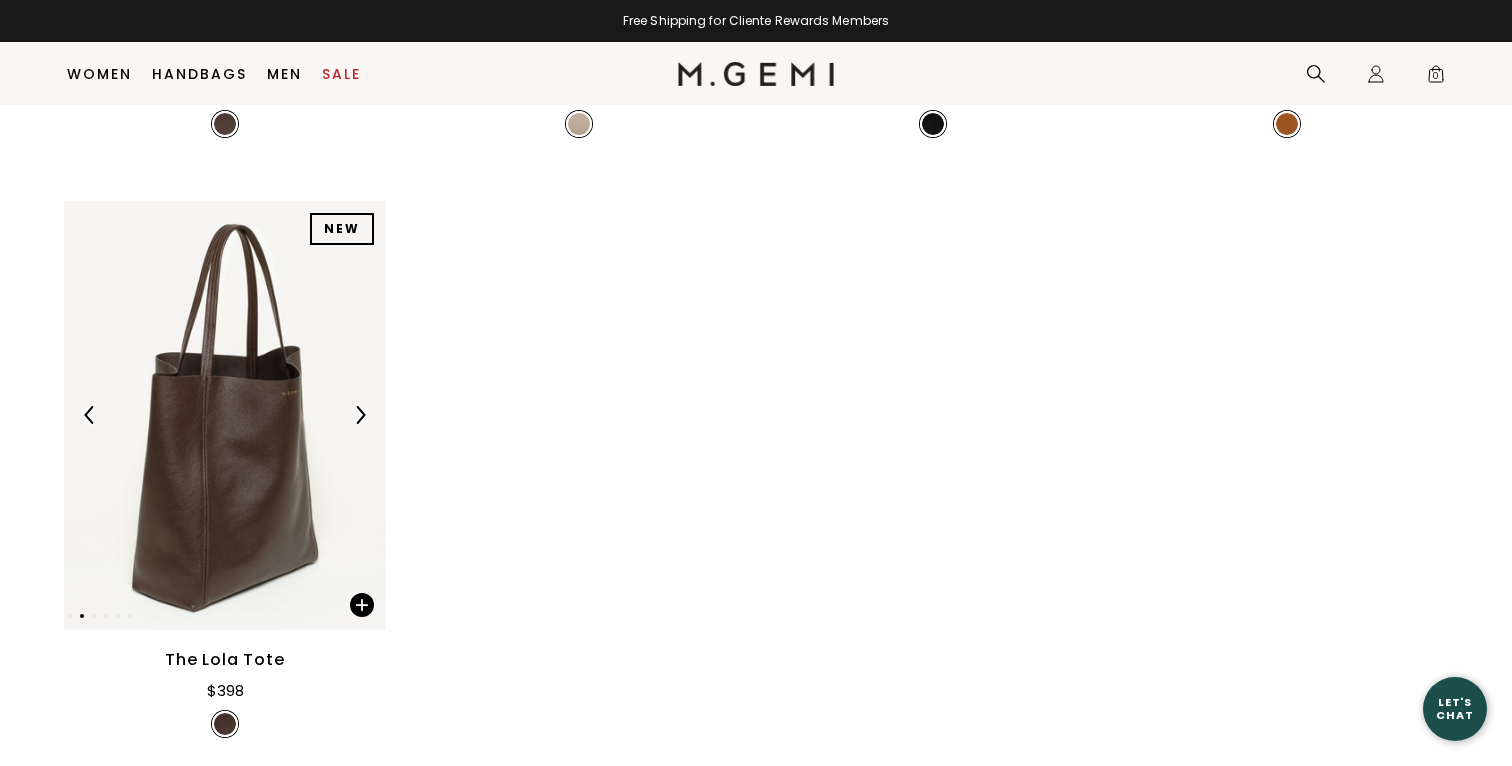click at bounding box center (360, 415) 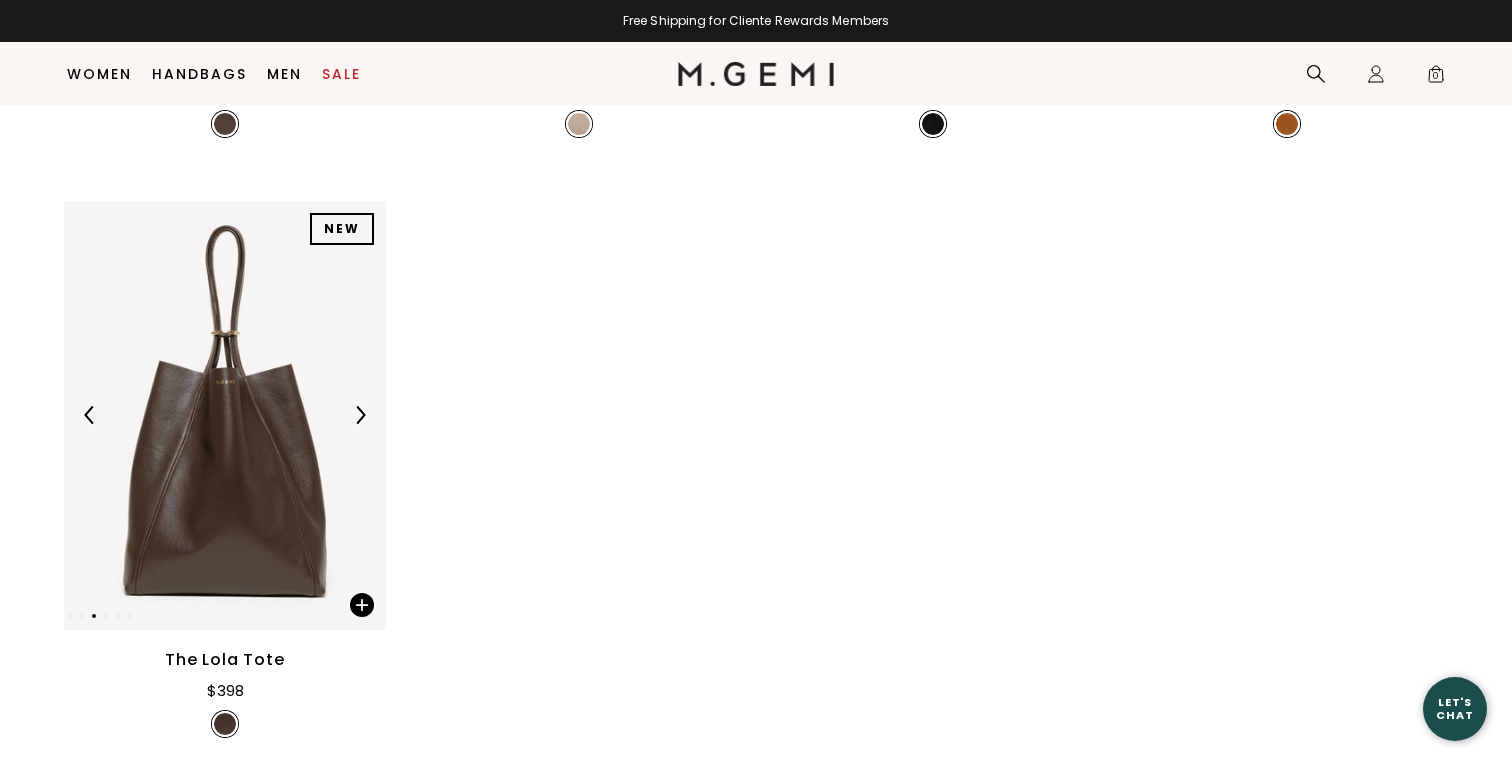 click at bounding box center (360, 415) 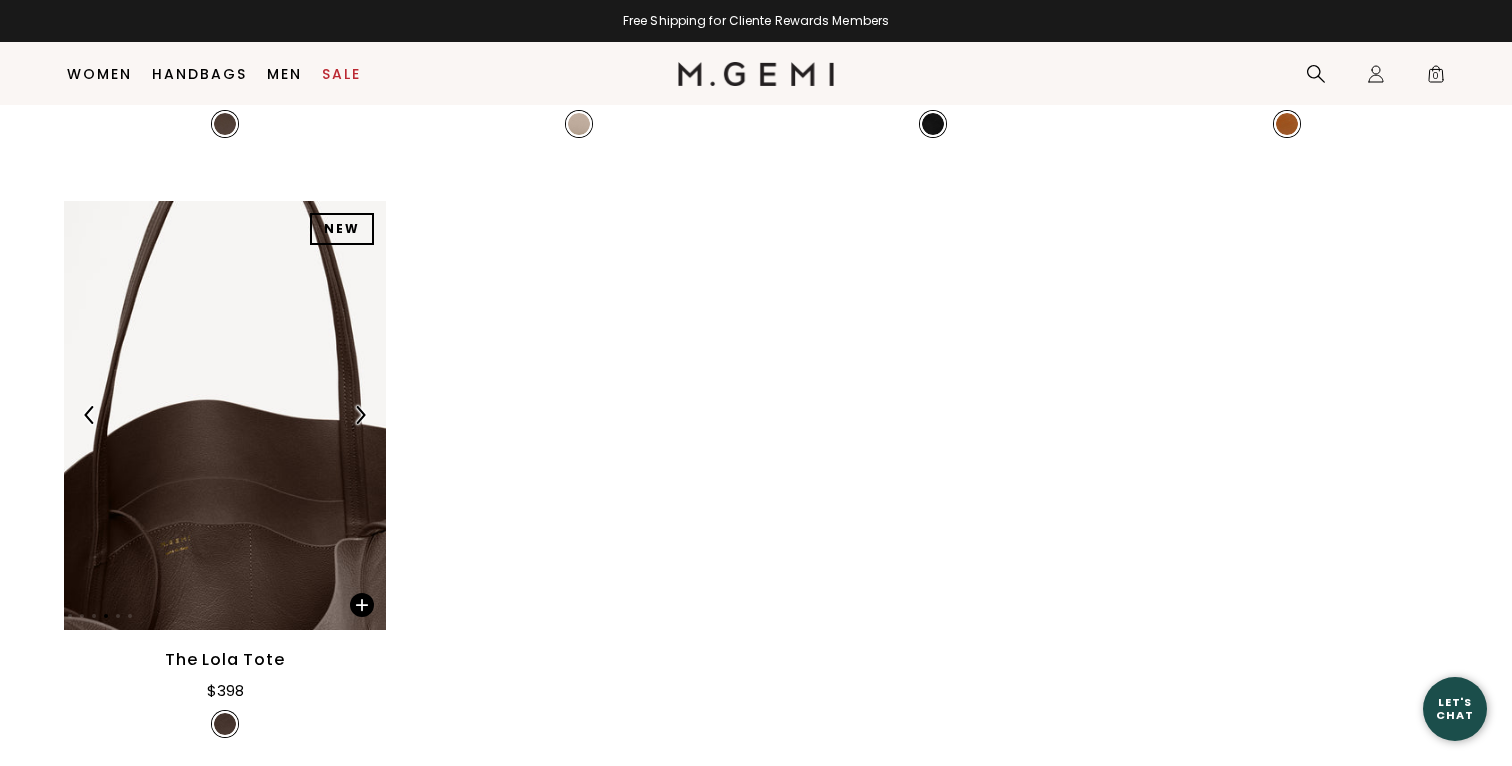 click at bounding box center [360, 415] 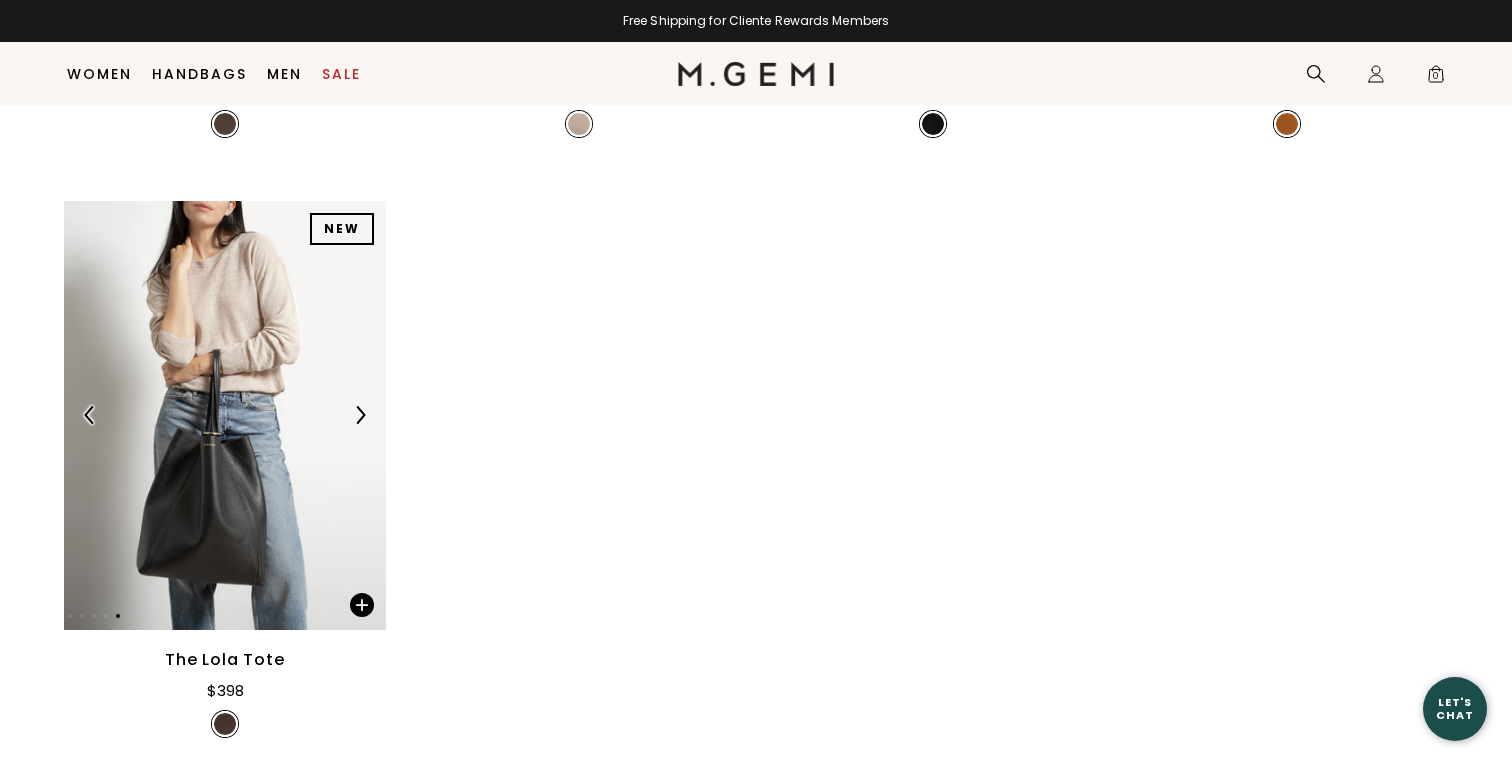 click at bounding box center (360, 415) 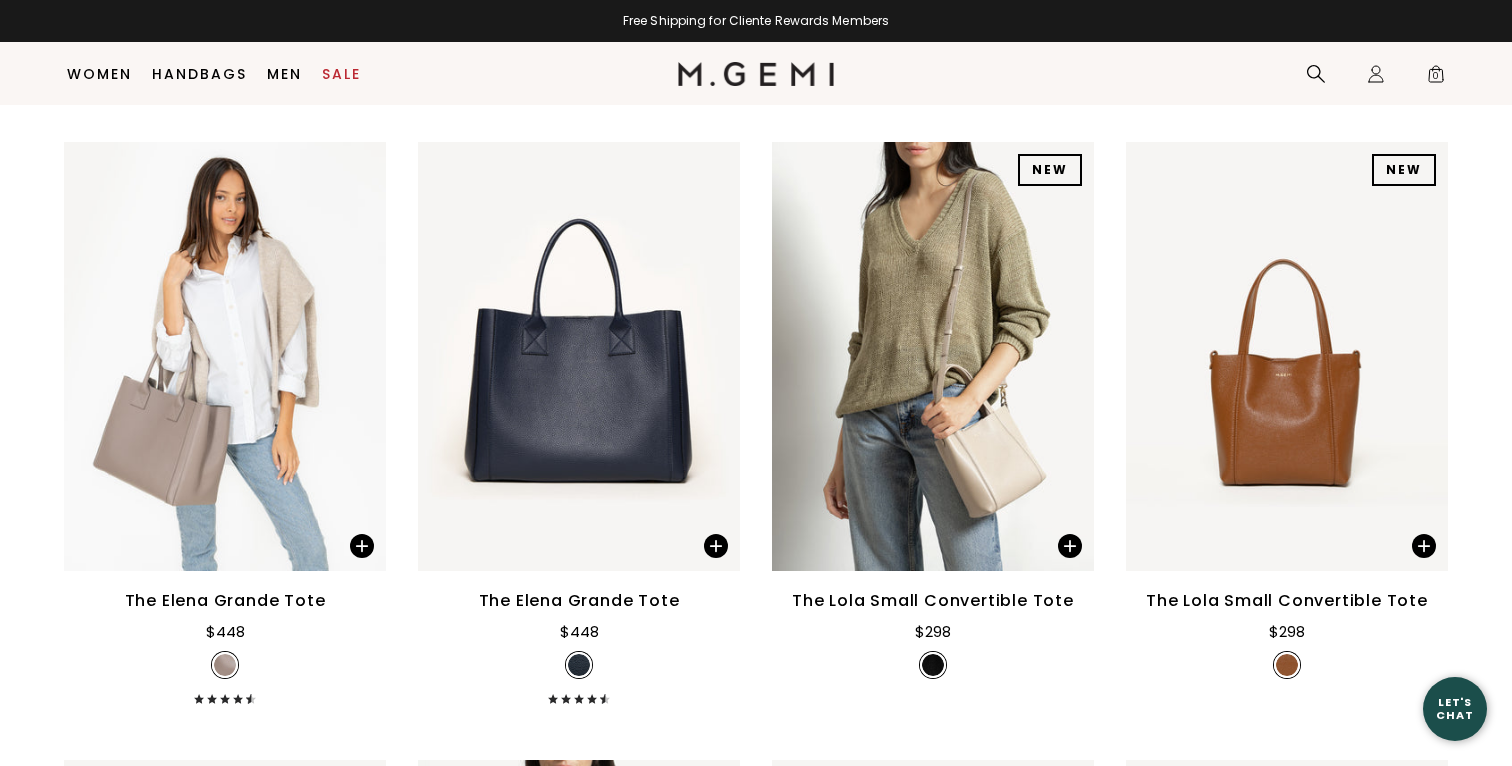 scroll, scrollTop: 3995, scrollLeft: 0, axis: vertical 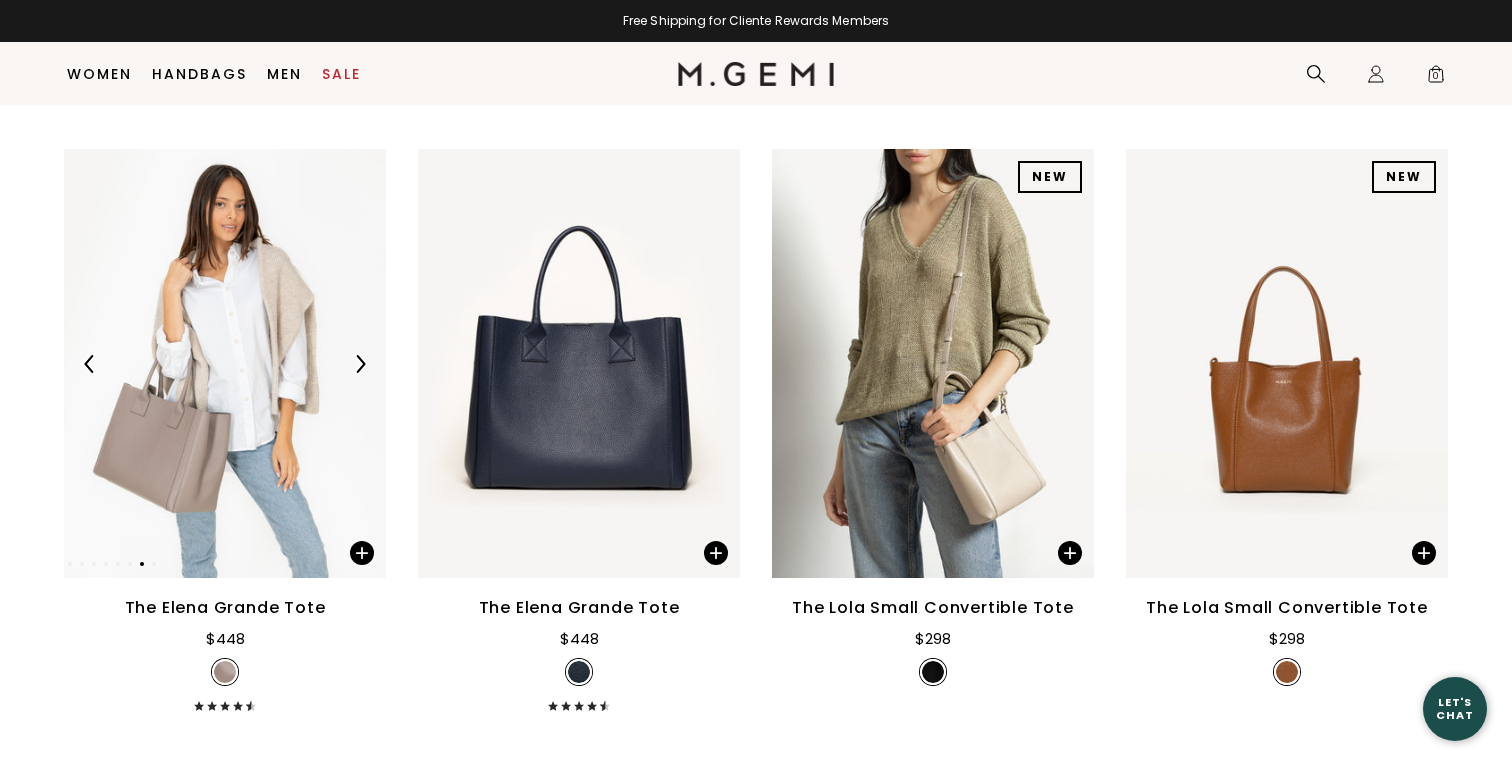 click at bounding box center [360, 364] 